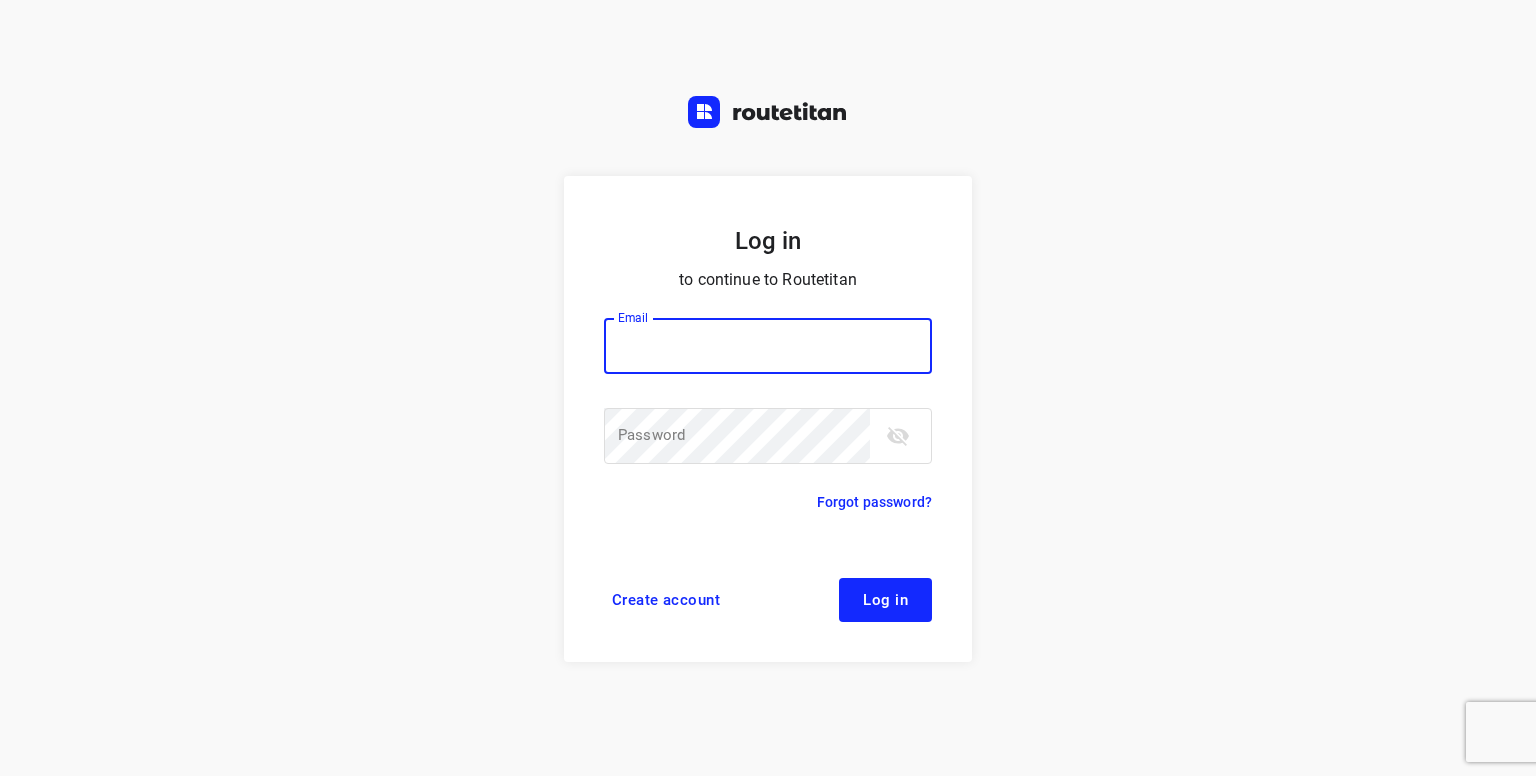 scroll, scrollTop: 0, scrollLeft: 0, axis: both 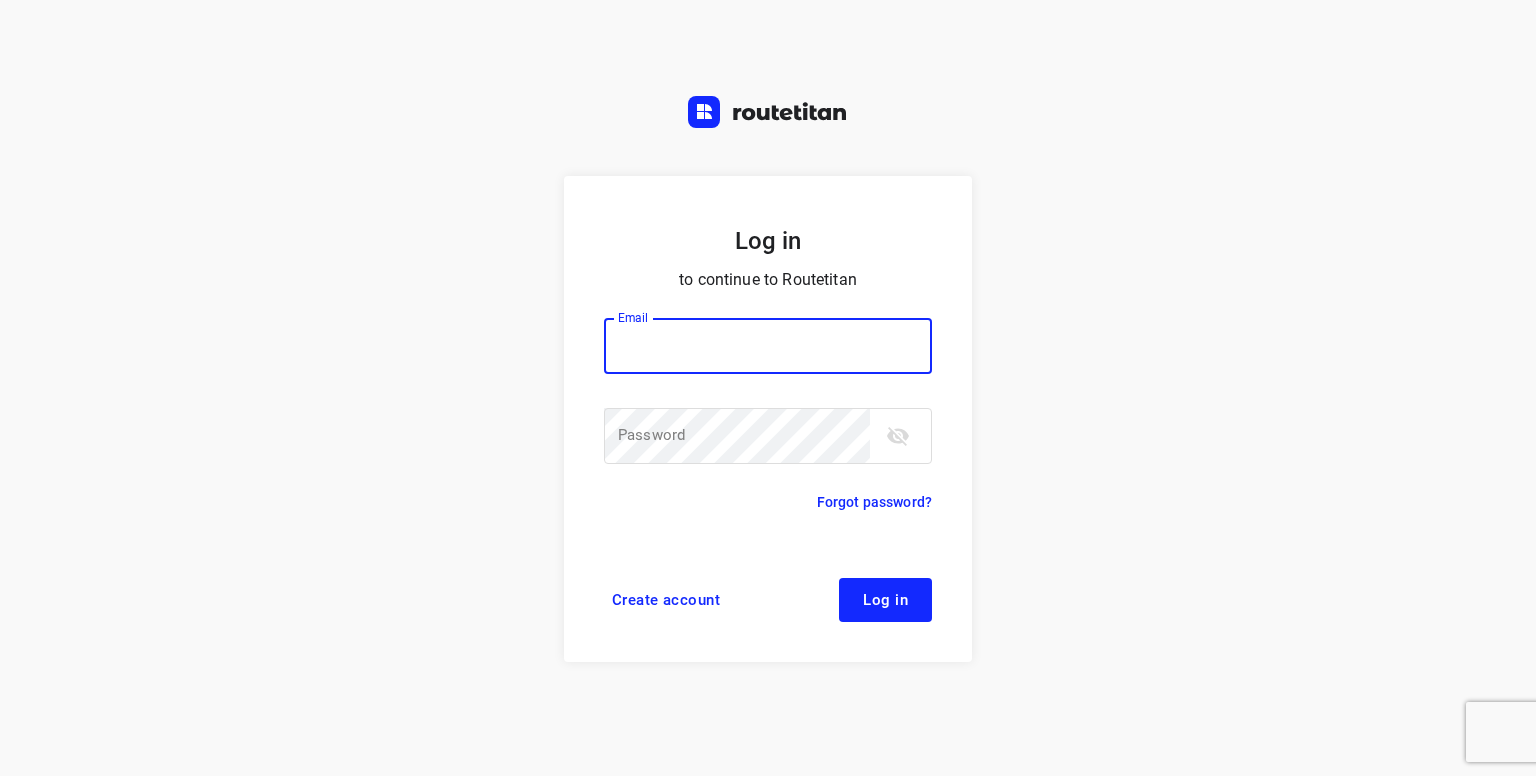 click at bounding box center (768, 346) 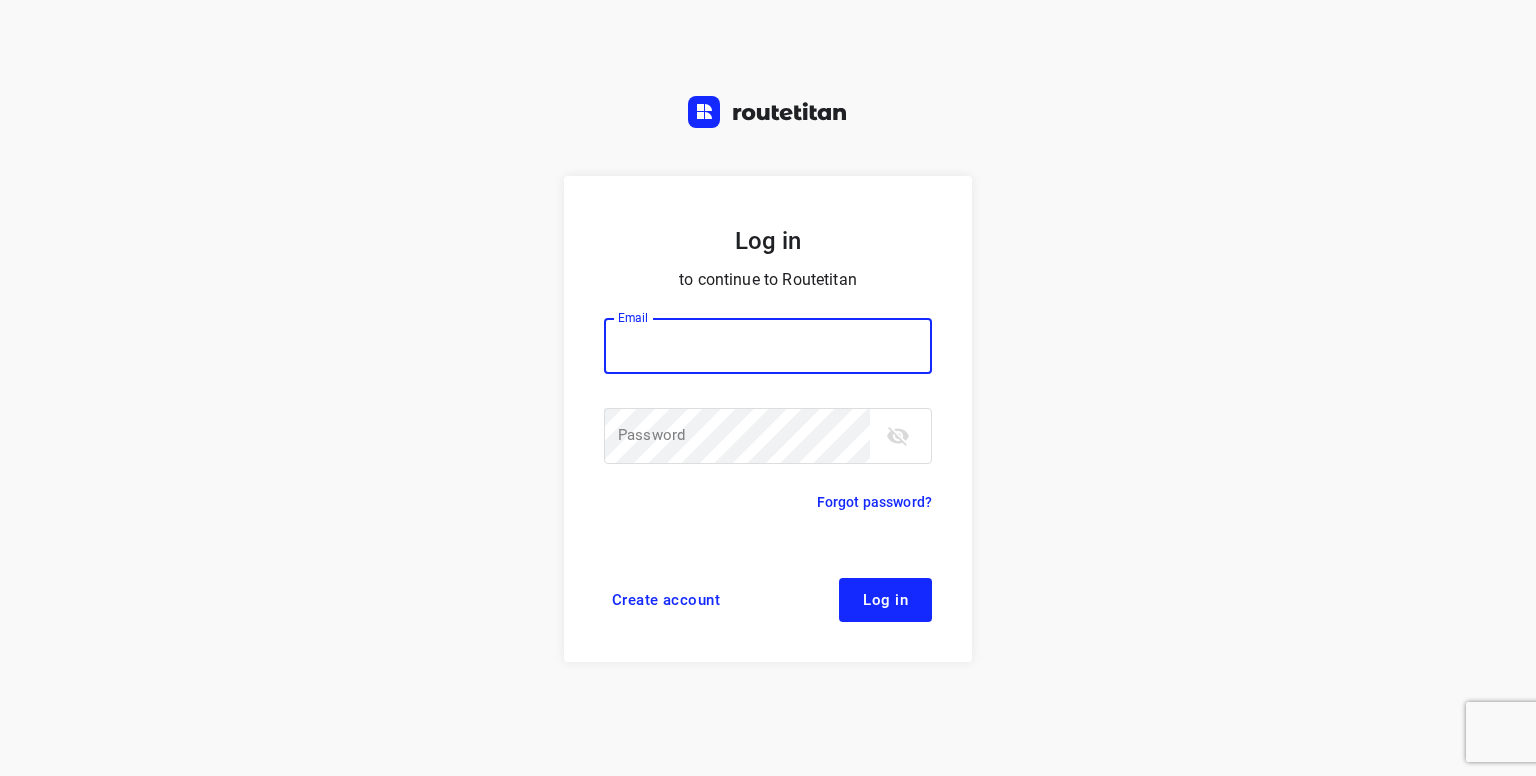type on "p.hilderson@telenet.be" 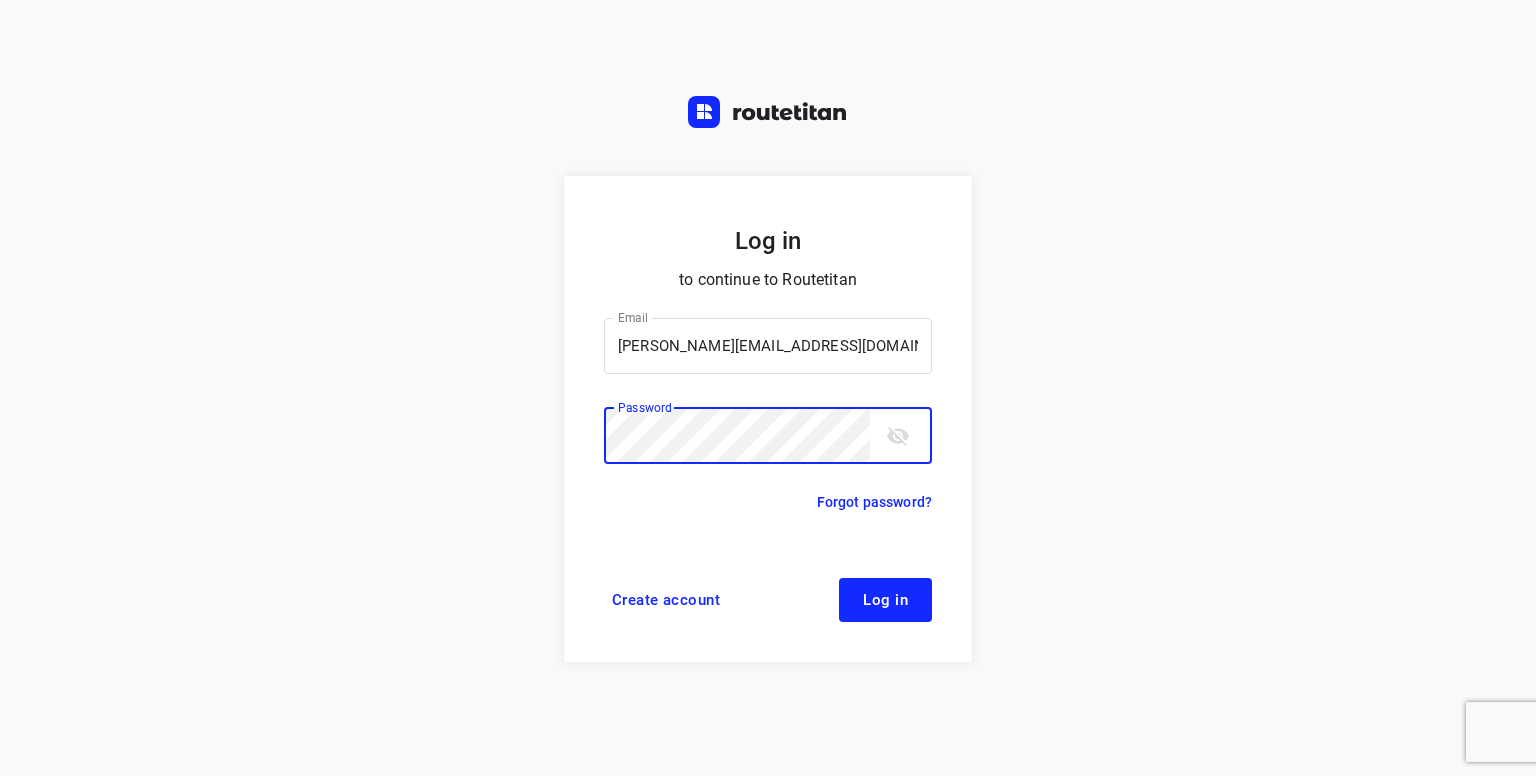 click on "Log in" at bounding box center [885, 600] 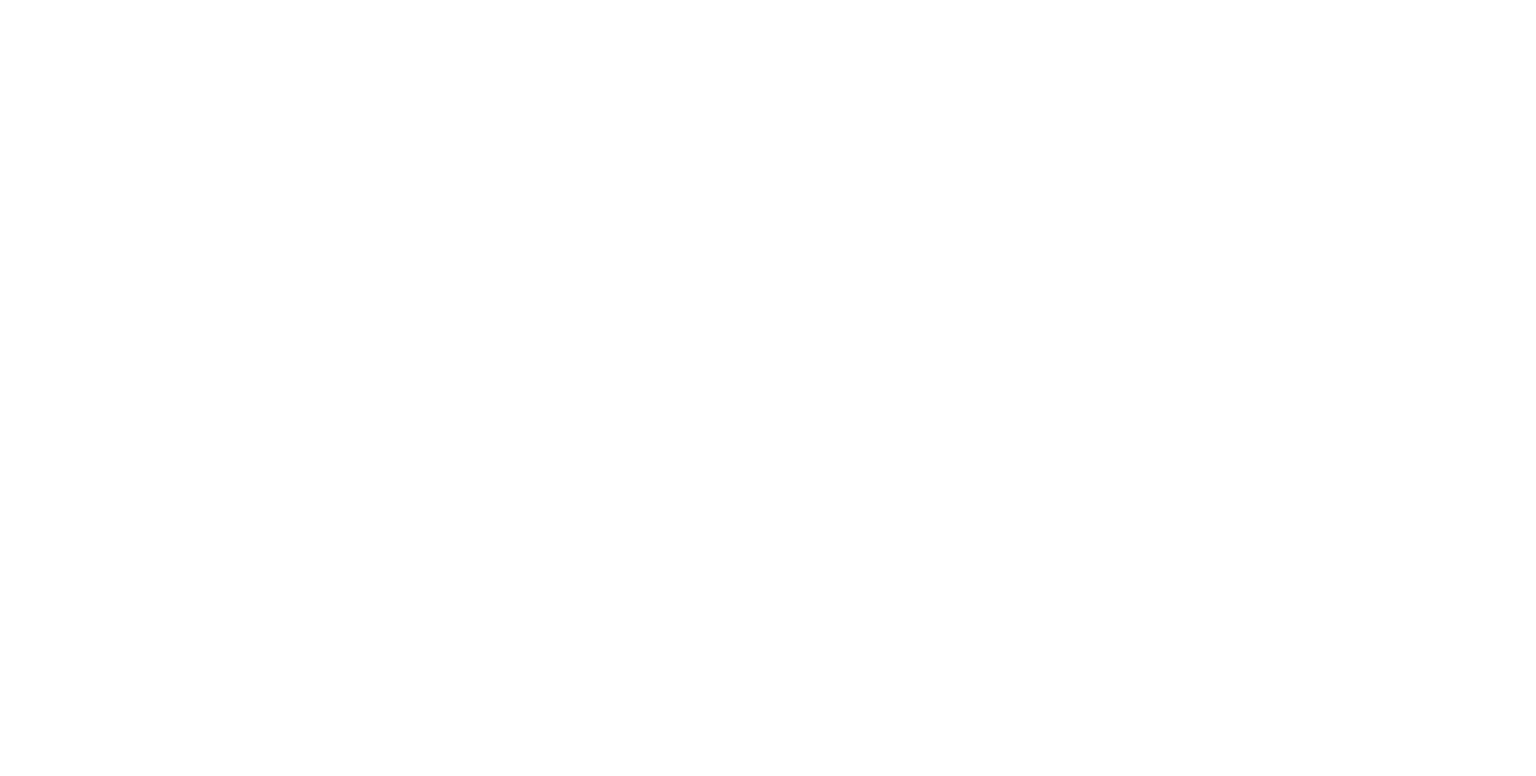 scroll, scrollTop: 0, scrollLeft: 0, axis: both 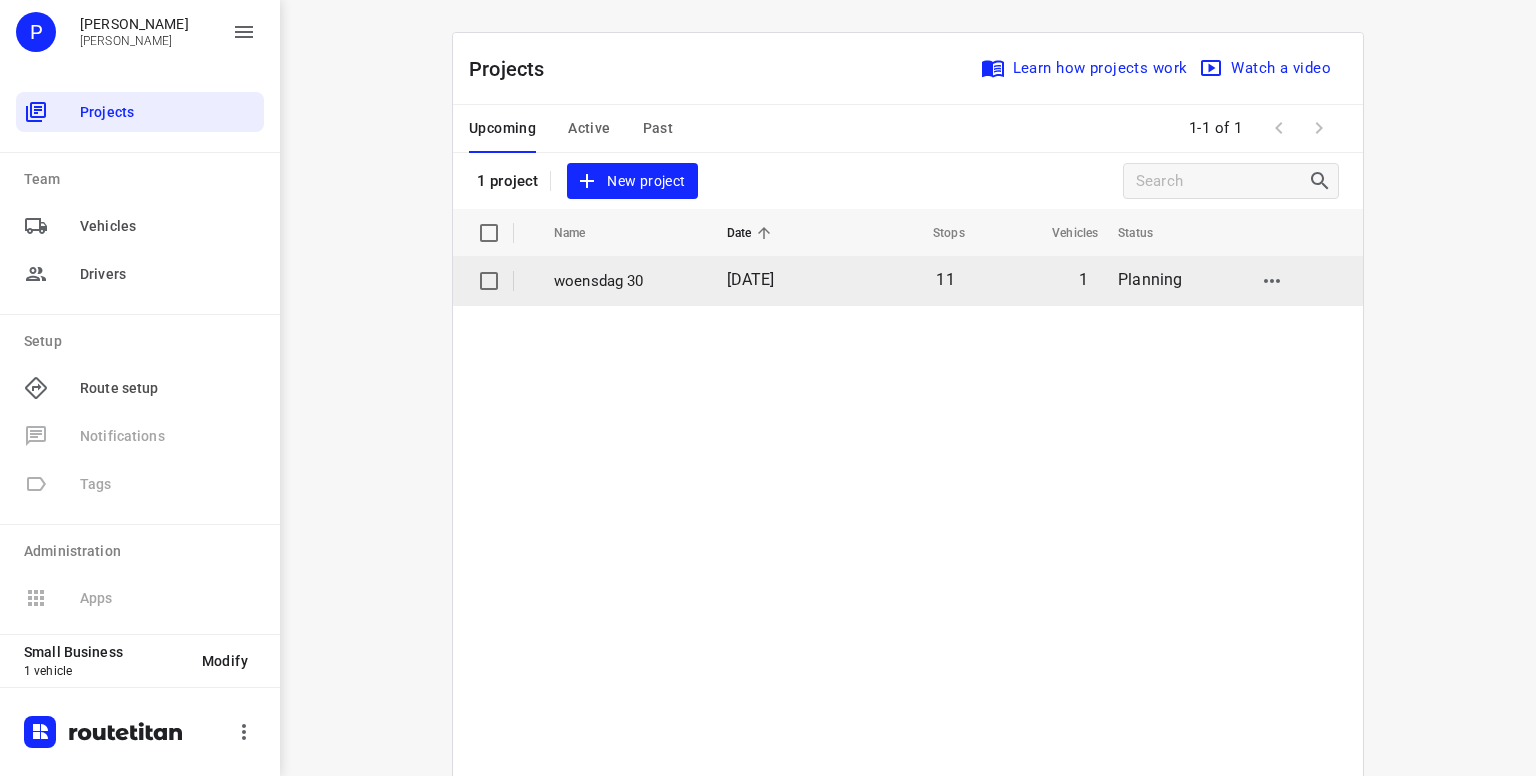 click on "woensdag 30" at bounding box center [625, 281] 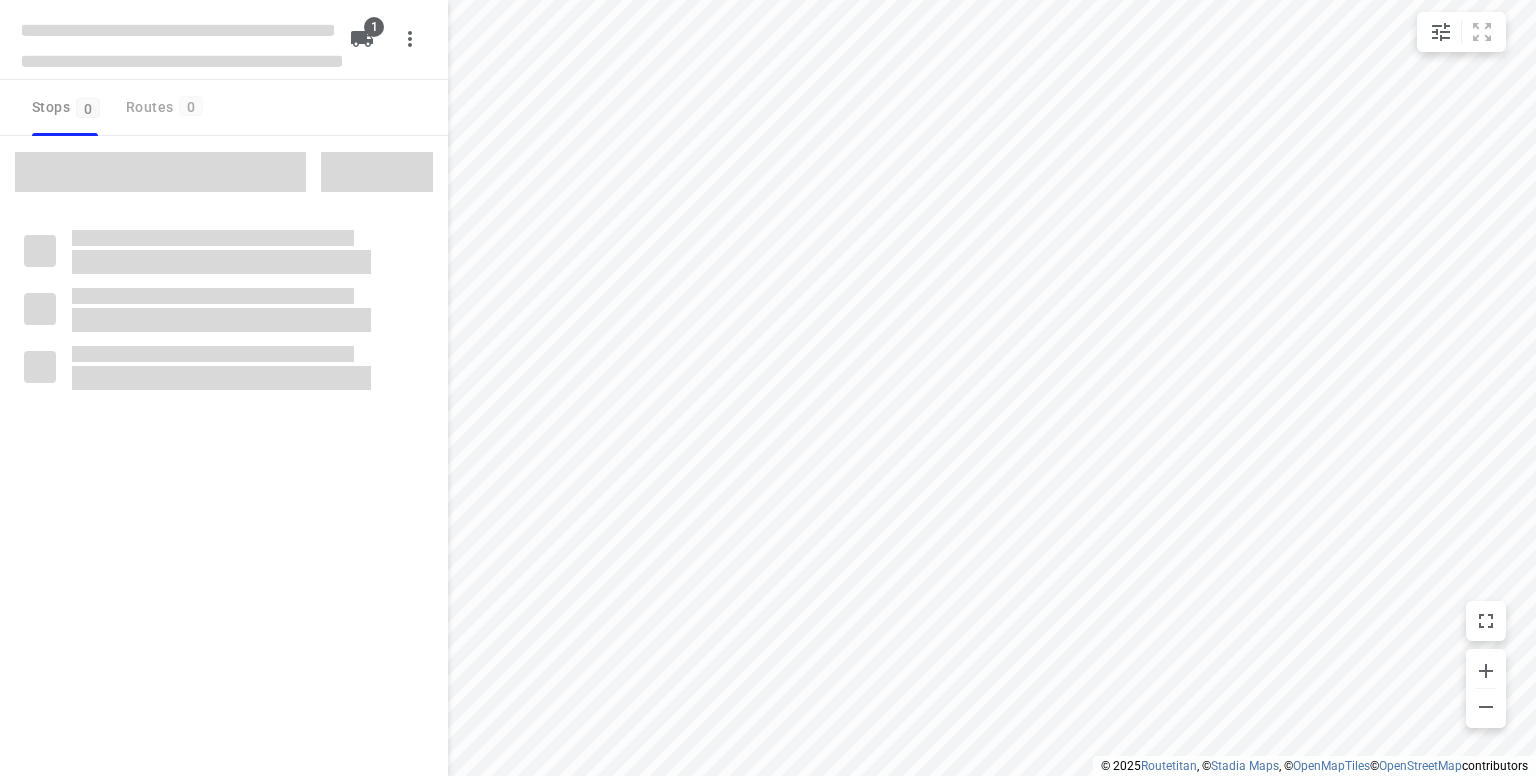 type on "distance" 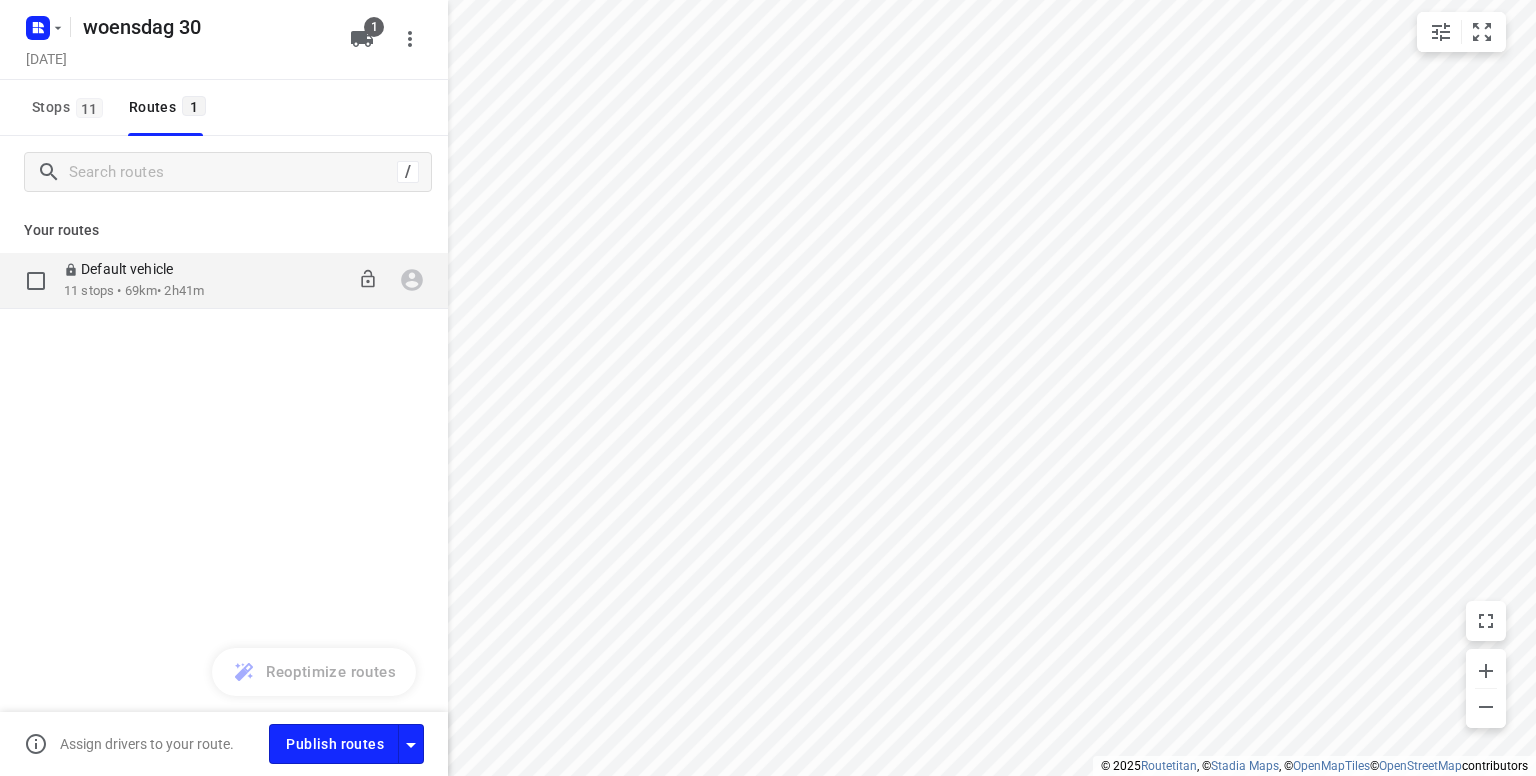 click on "Default vehicle" at bounding box center [134, 271] 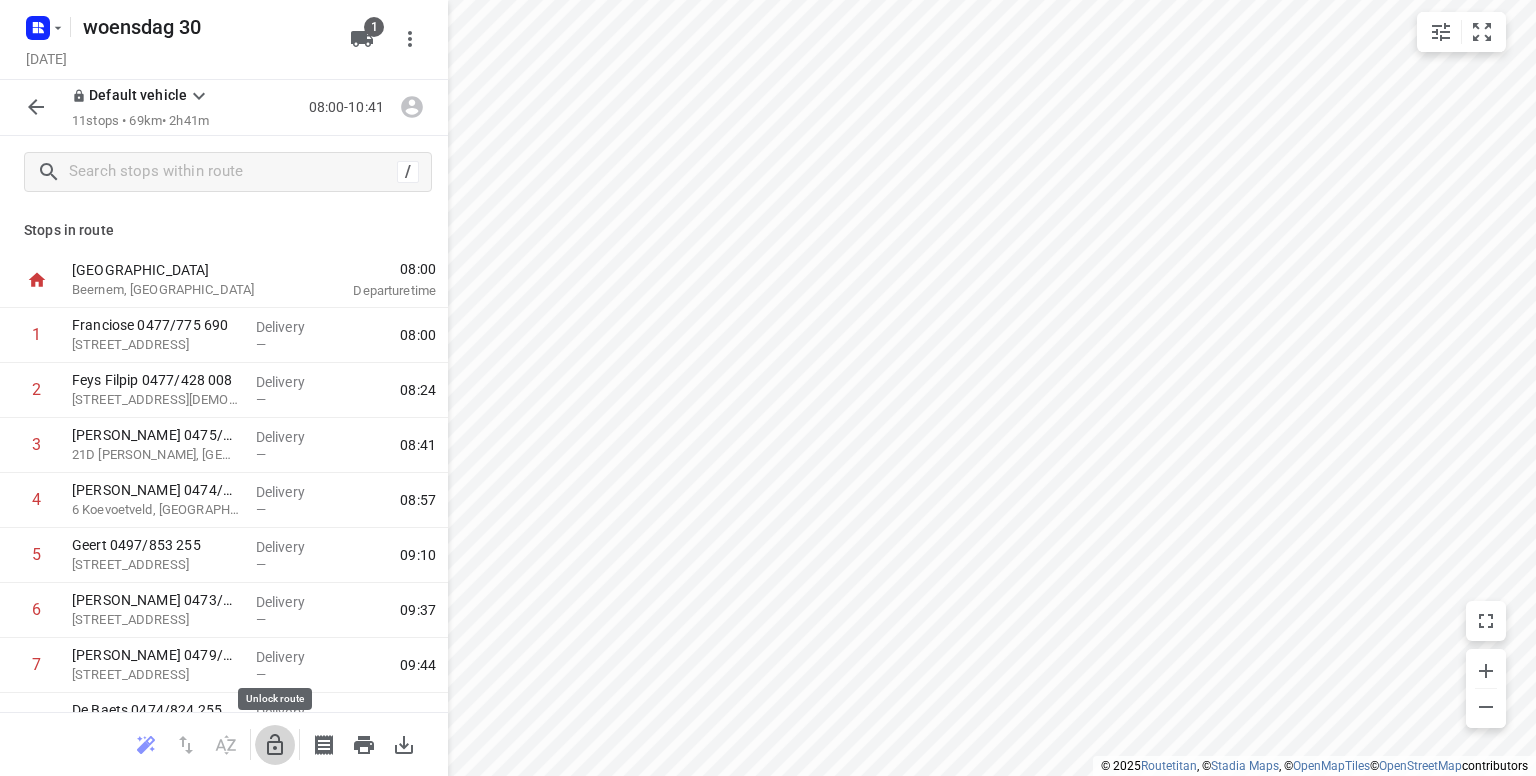 click 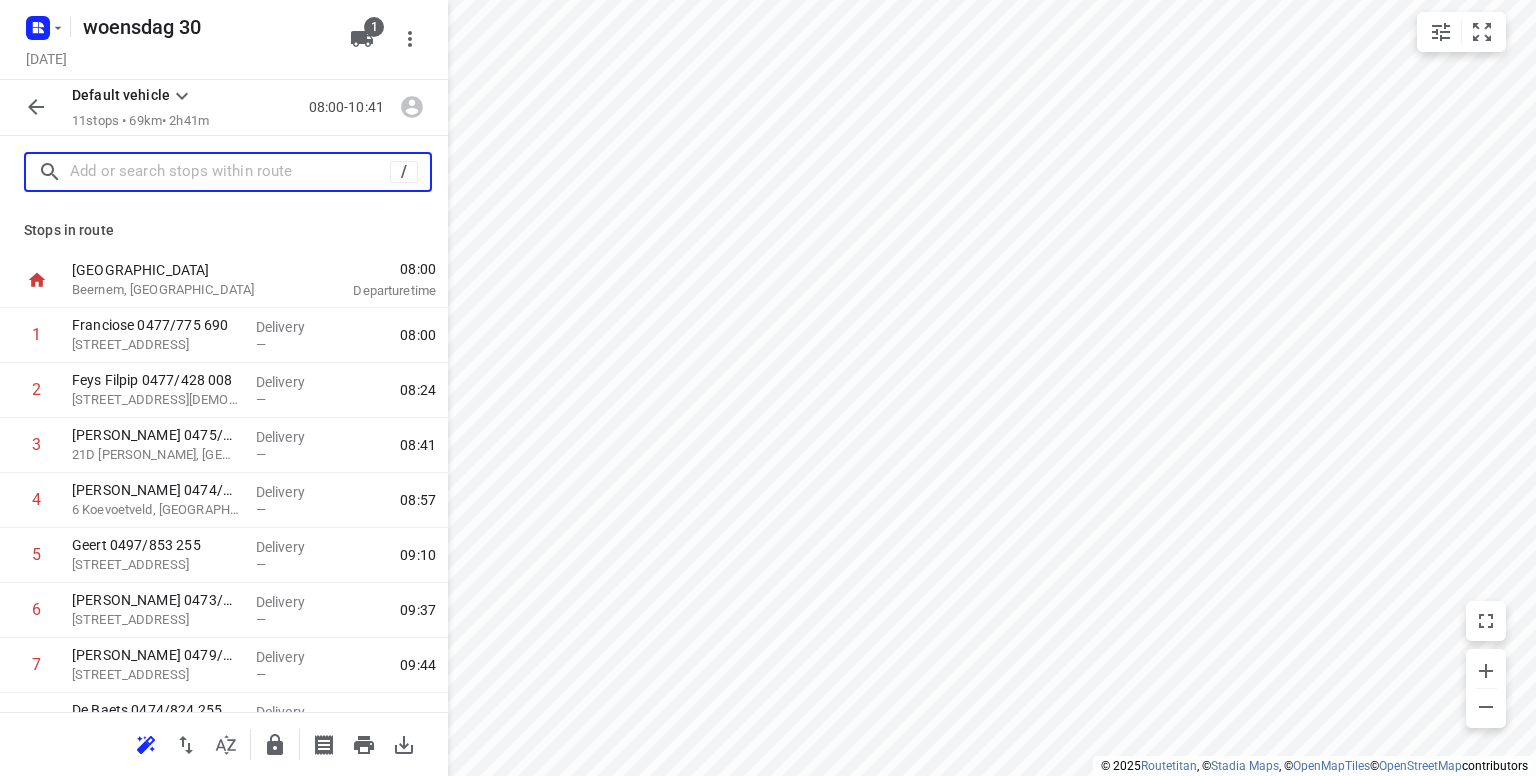 click at bounding box center [230, 172] 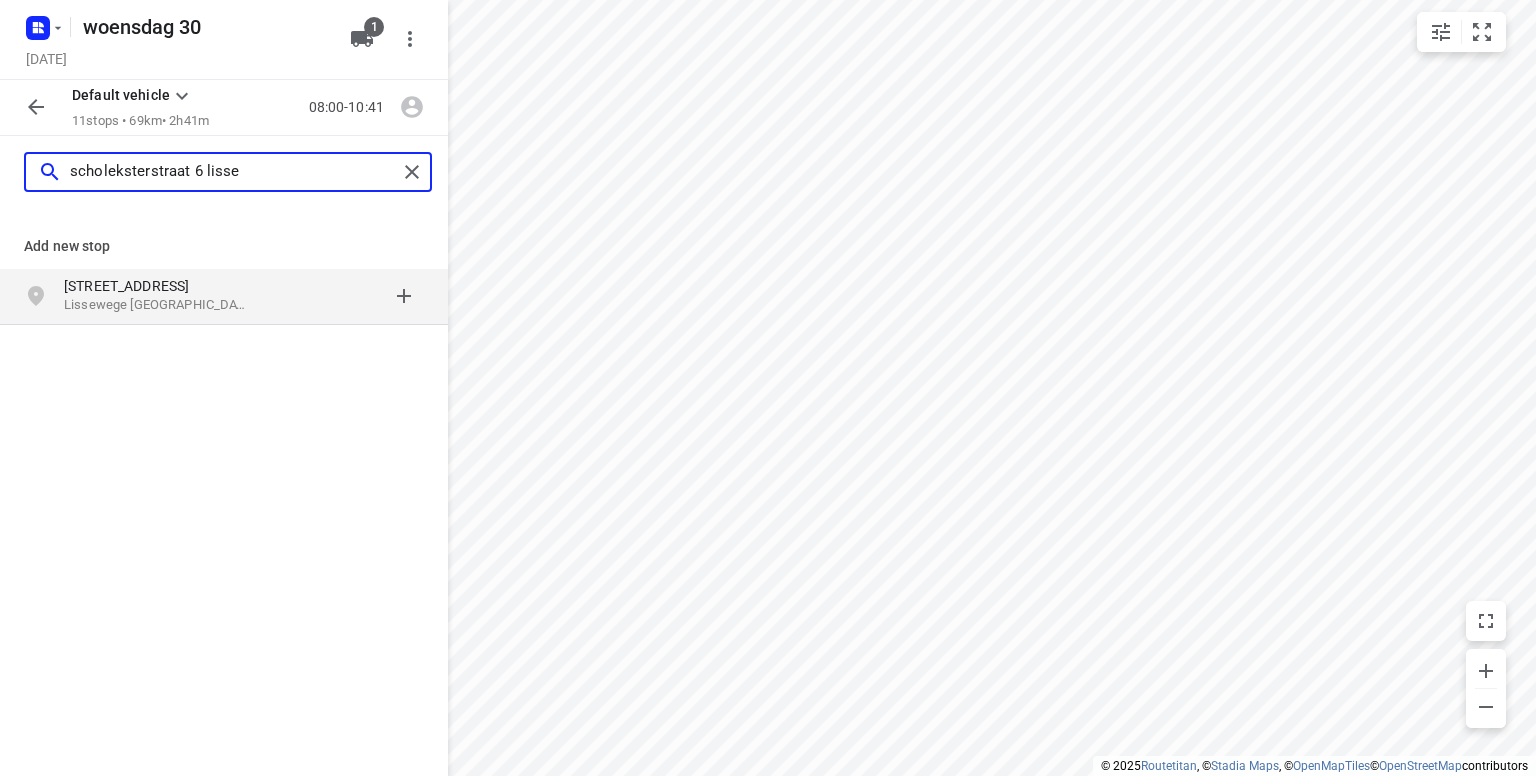 type on "scholeksterstraat 6 lisse" 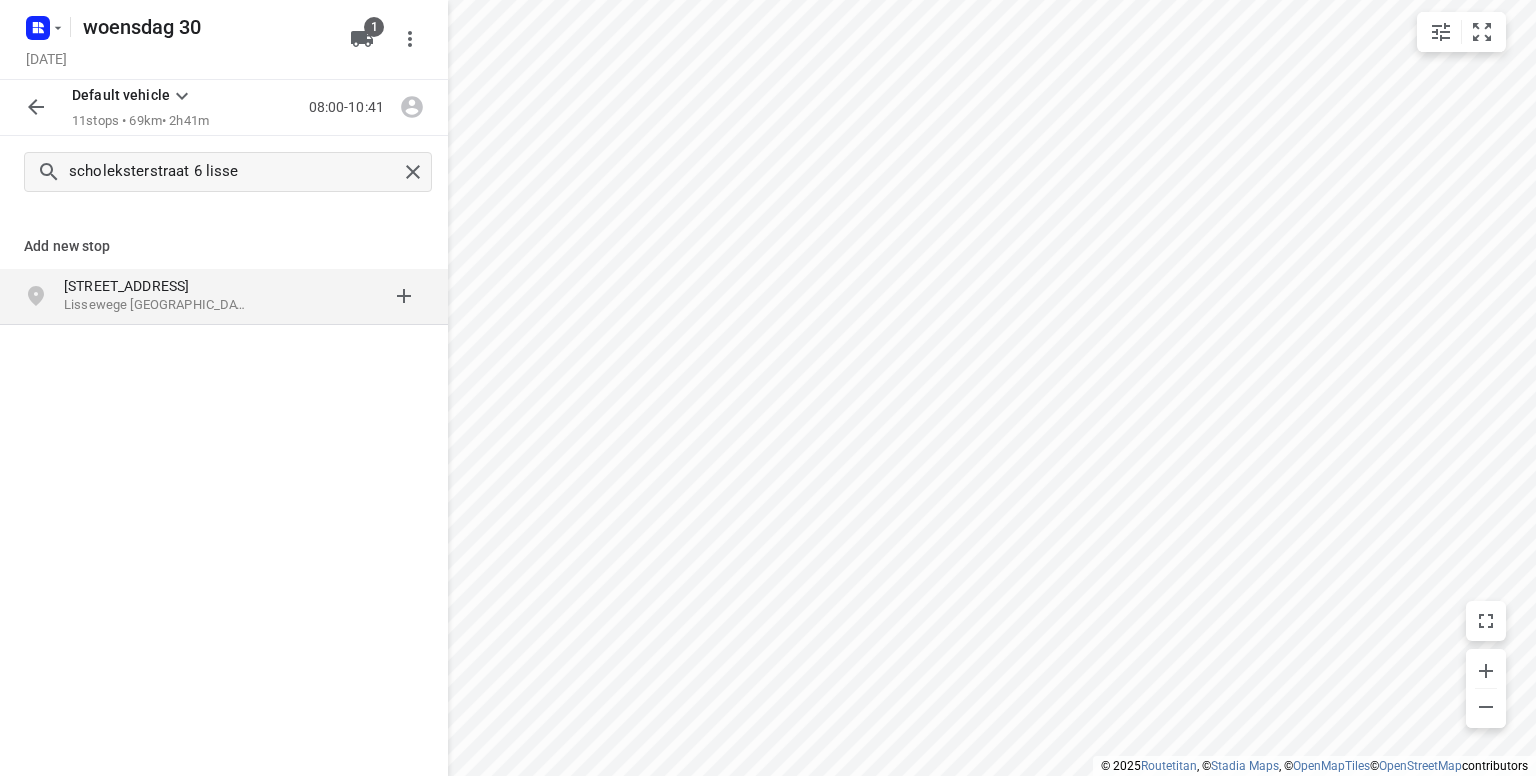 click on "[STREET_ADDRESS]" at bounding box center [156, 286] 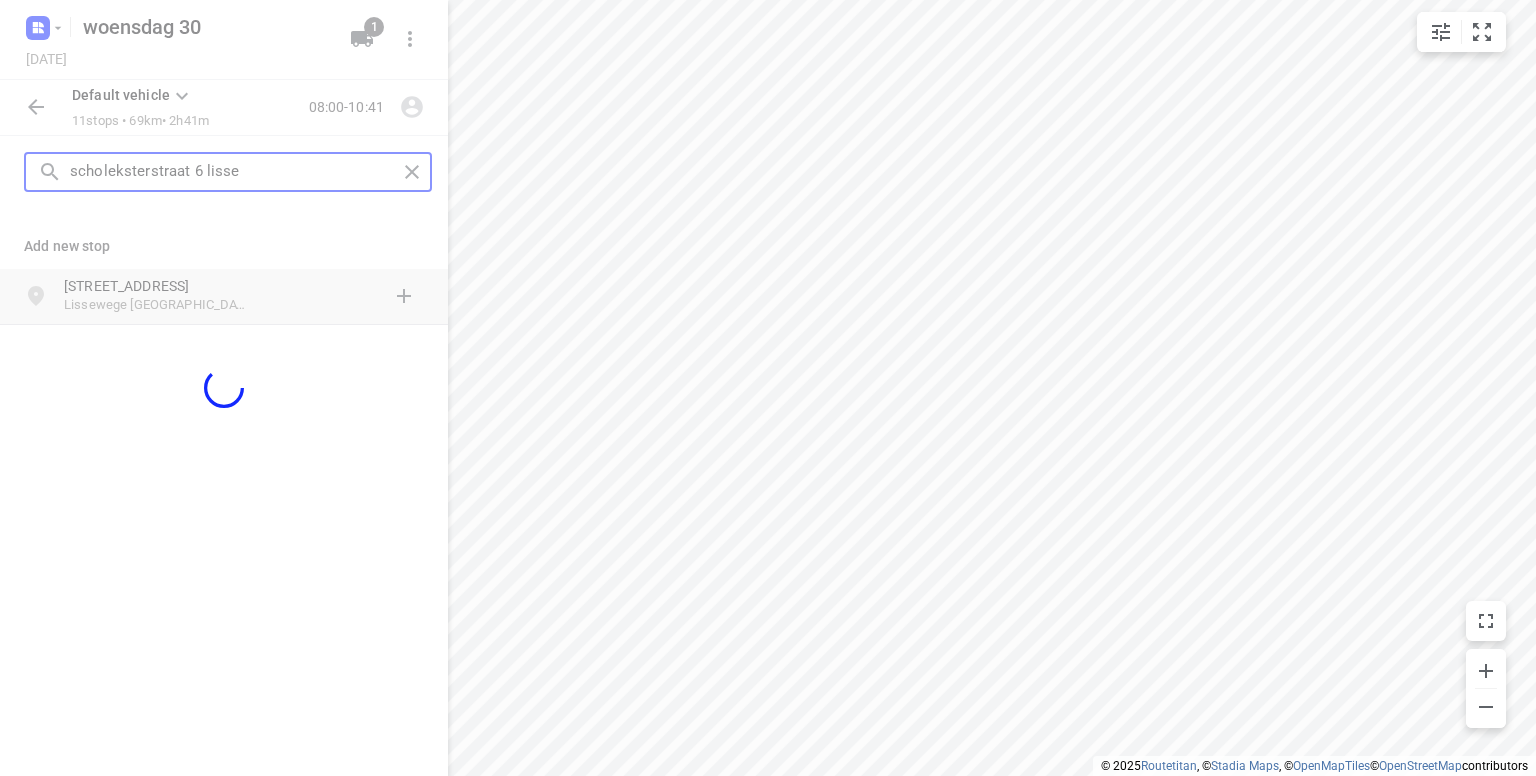 type 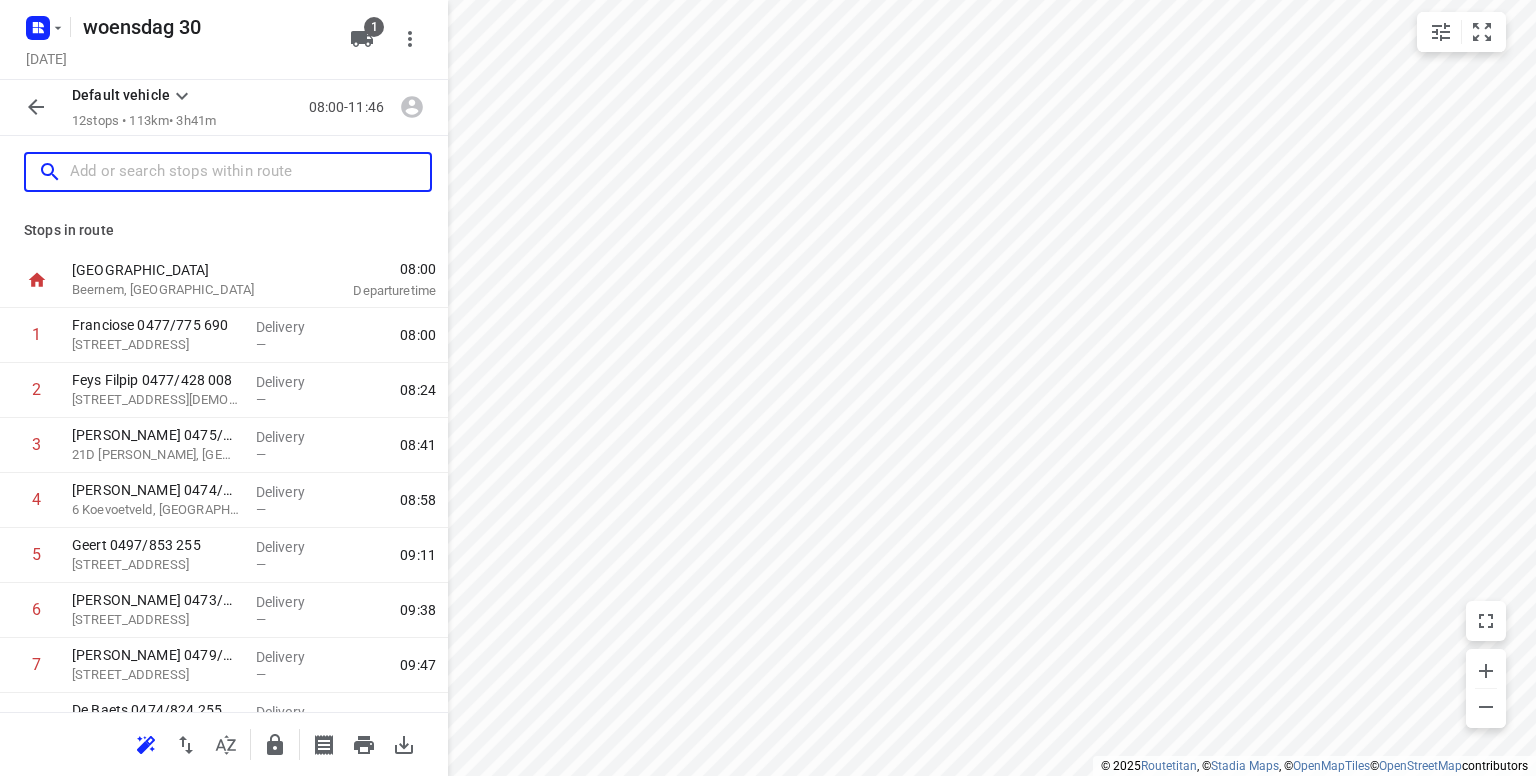 scroll, scrollTop: 310, scrollLeft: 0, axis: vertical 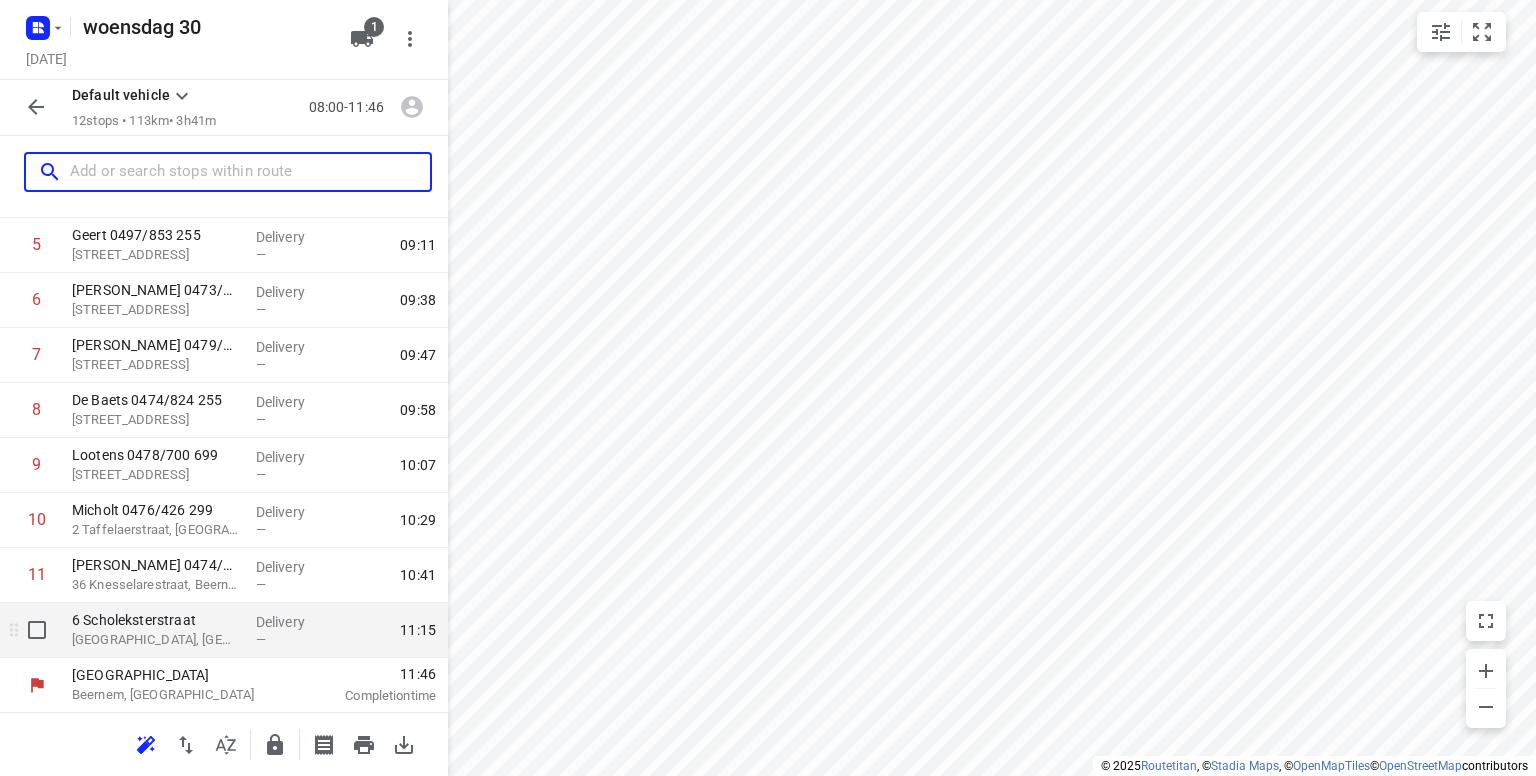 click on "[GEOGRAPHIC_DATA], [GEOGRAPHIC_DATA]" at bounding box center (156, 640) 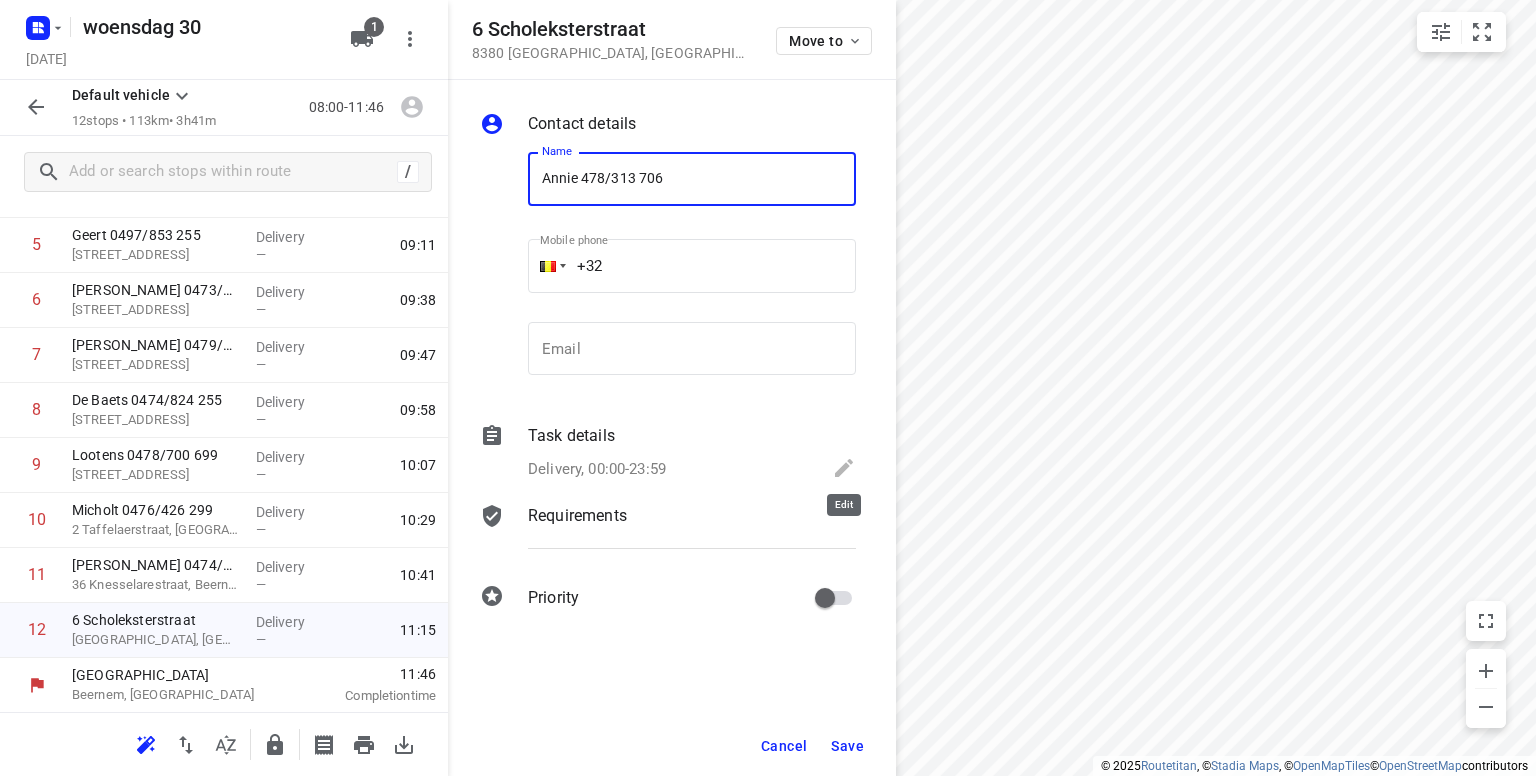 type on "Annie 478/313 706" 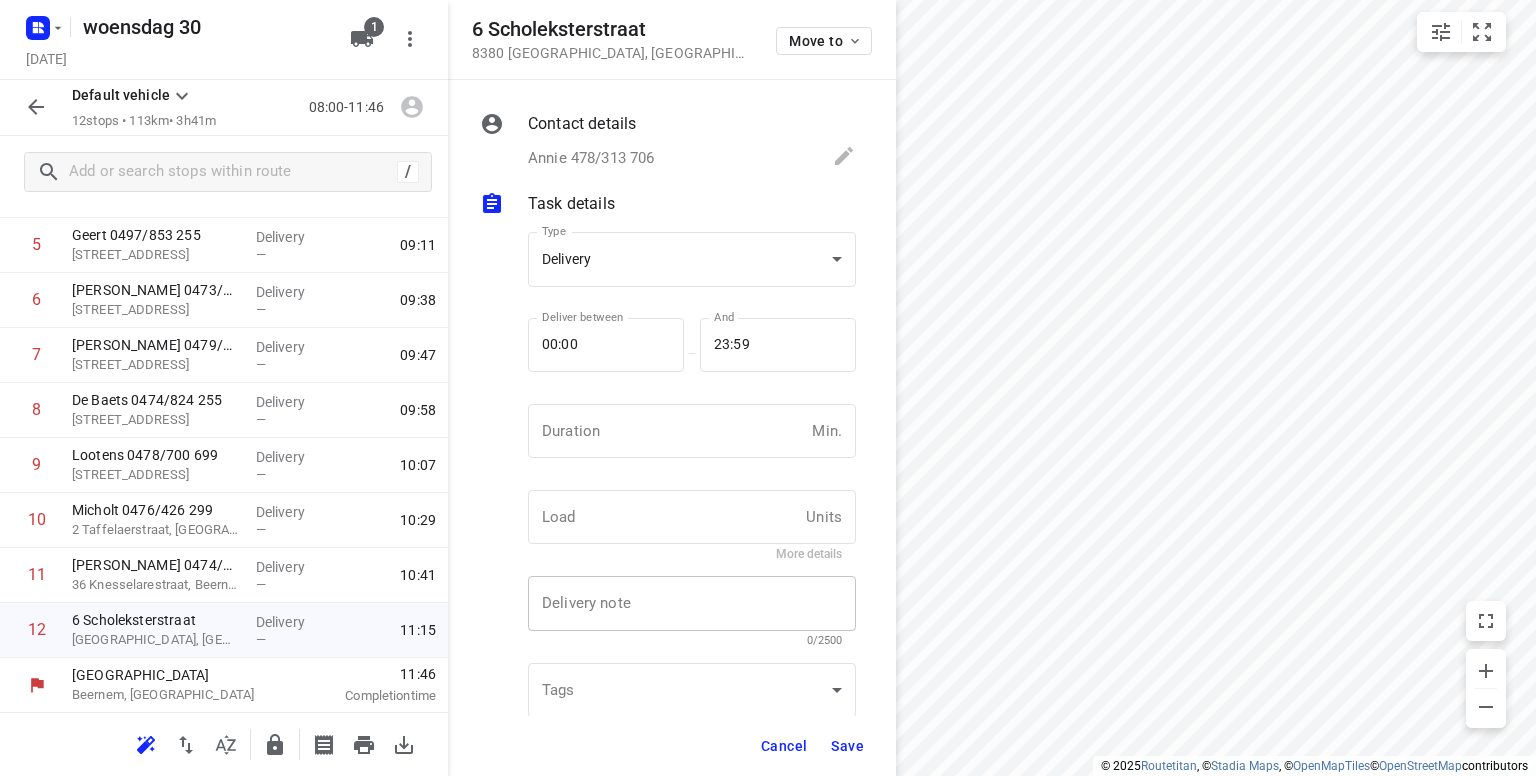 click on "x Delivery note" at bounding box center (692, 603) 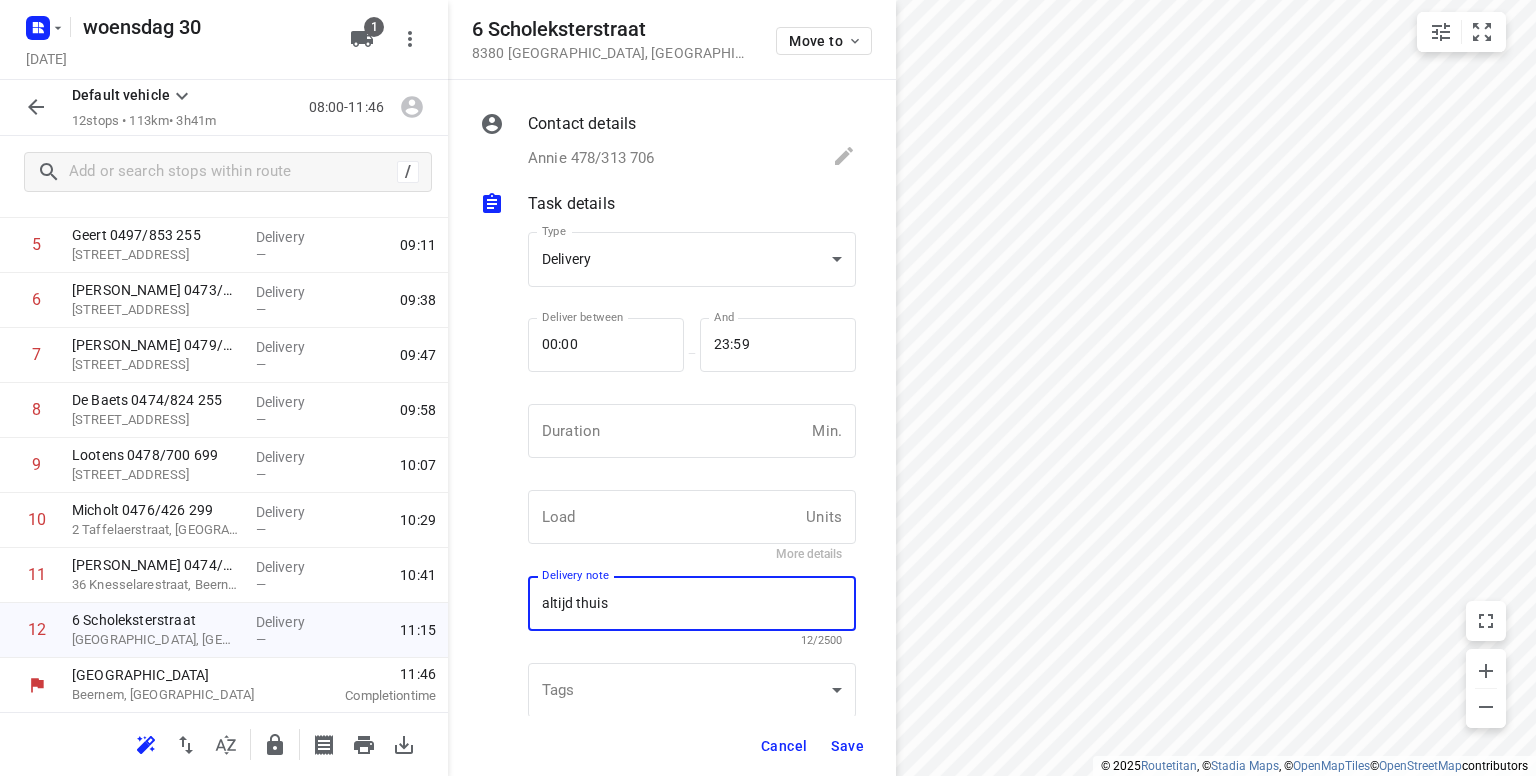 type on "altijd thuis" 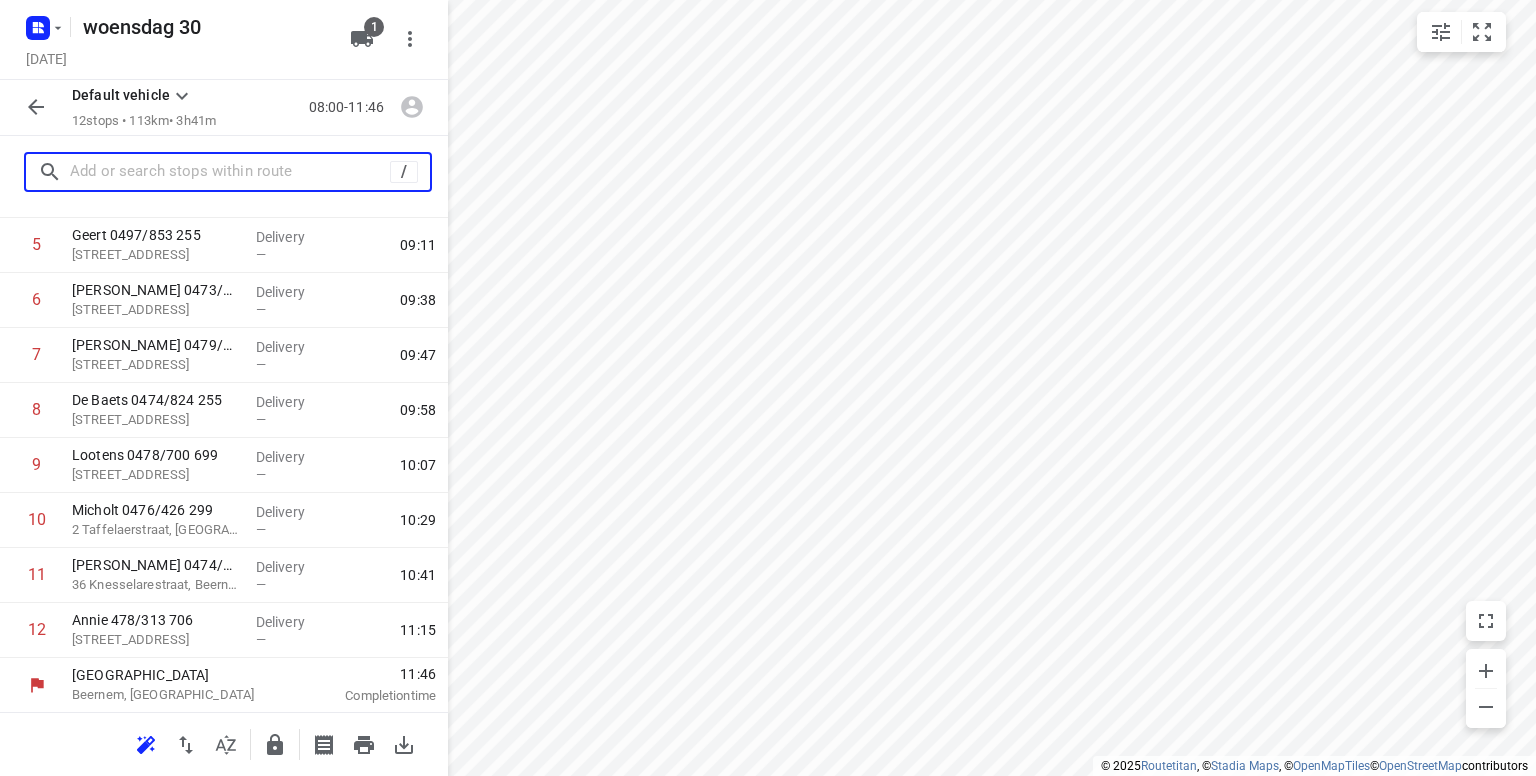 click at bounding box center (230, 172) 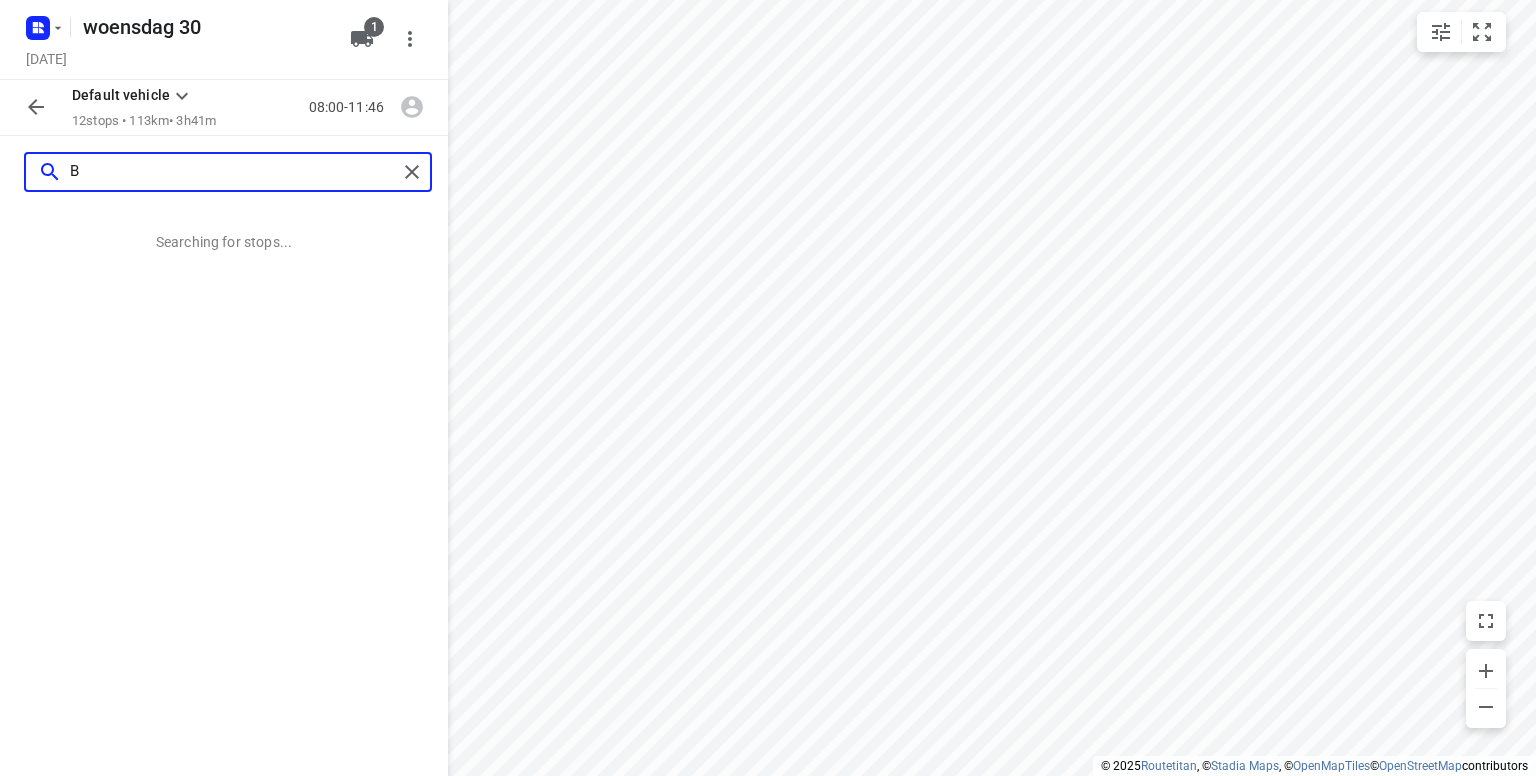 scroll, scrollTop: 0, scrollLeft: 0, axis: both 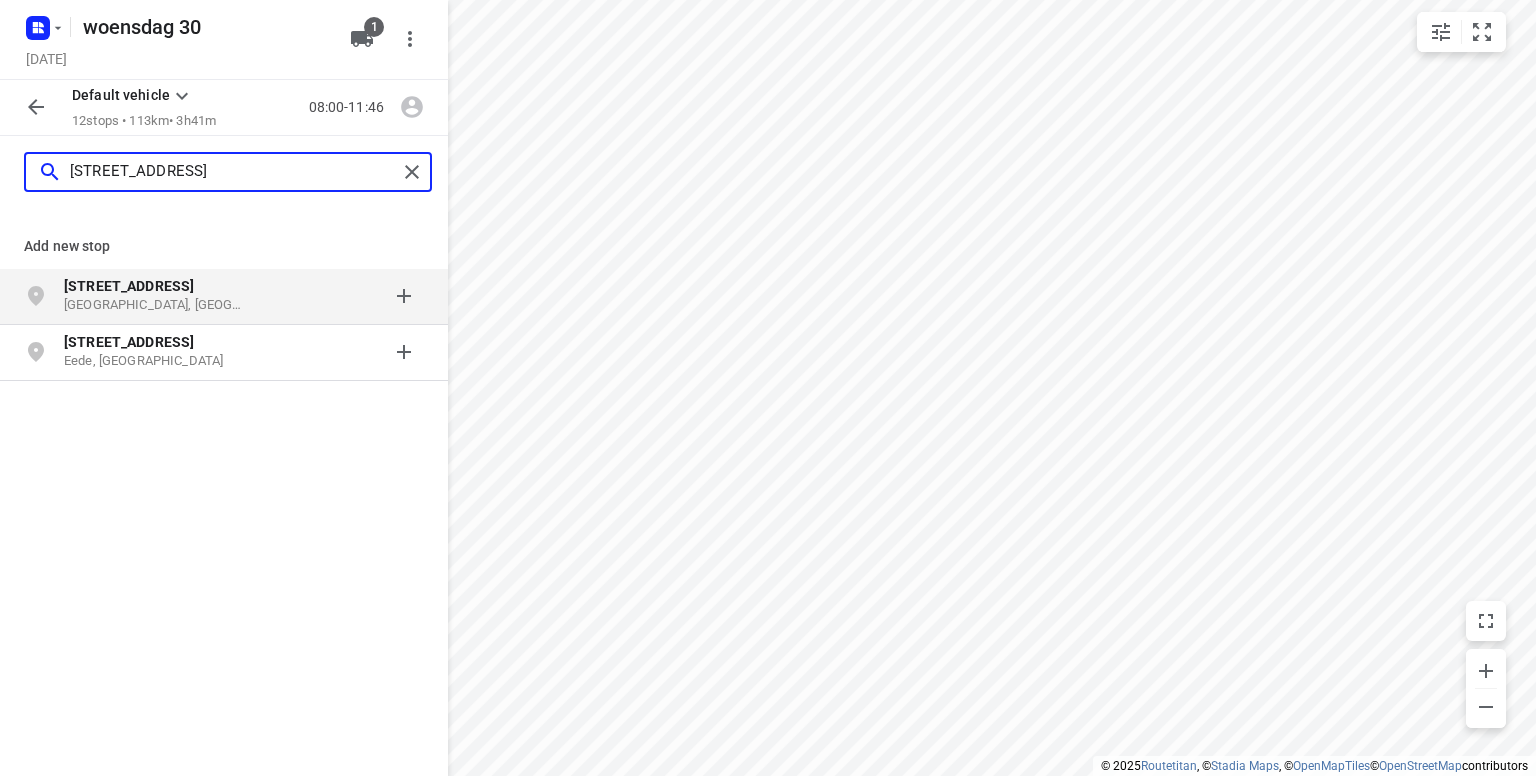 type on "[STREET_ADDRESS]" 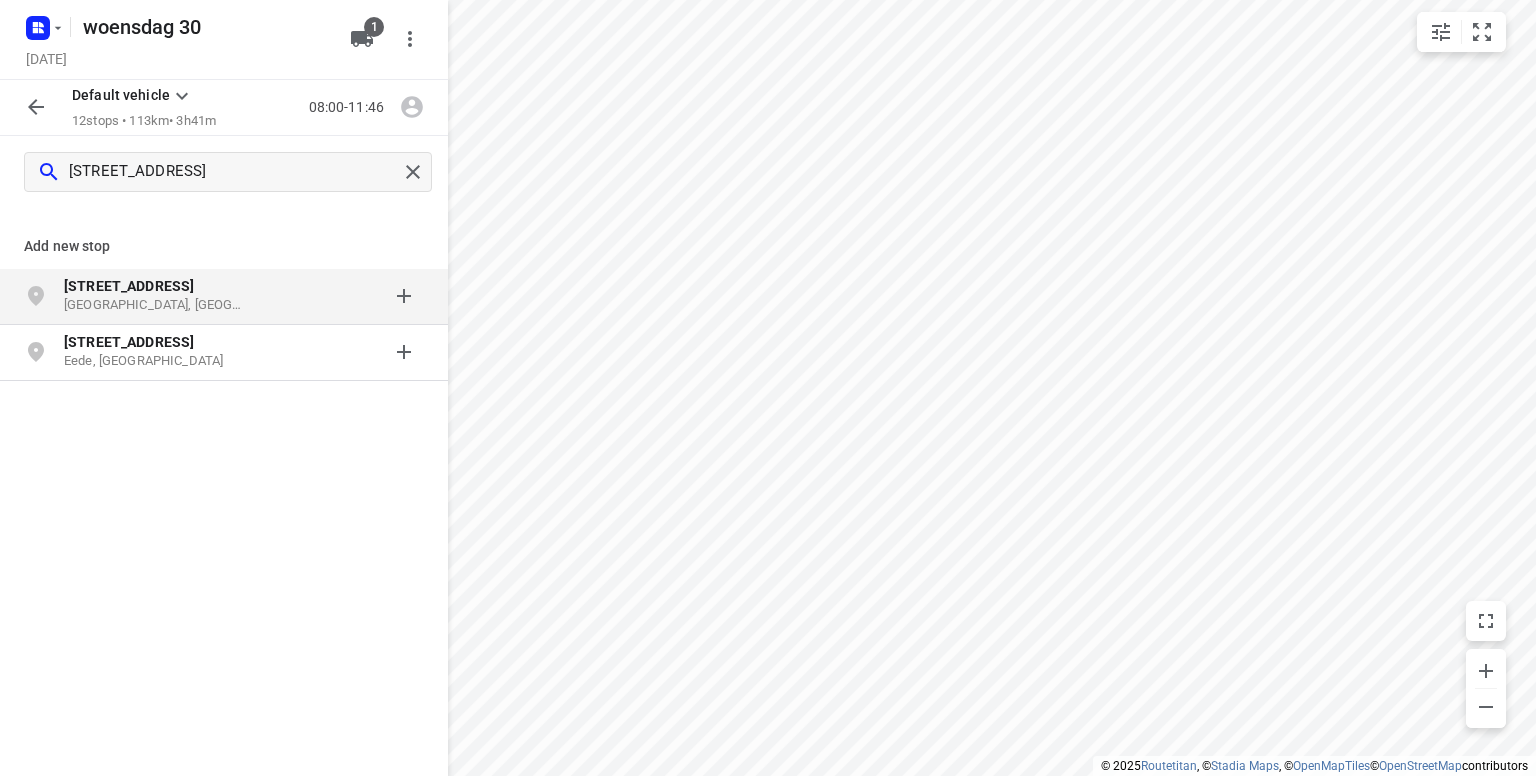 click on "[STREET_ADDRESS]" 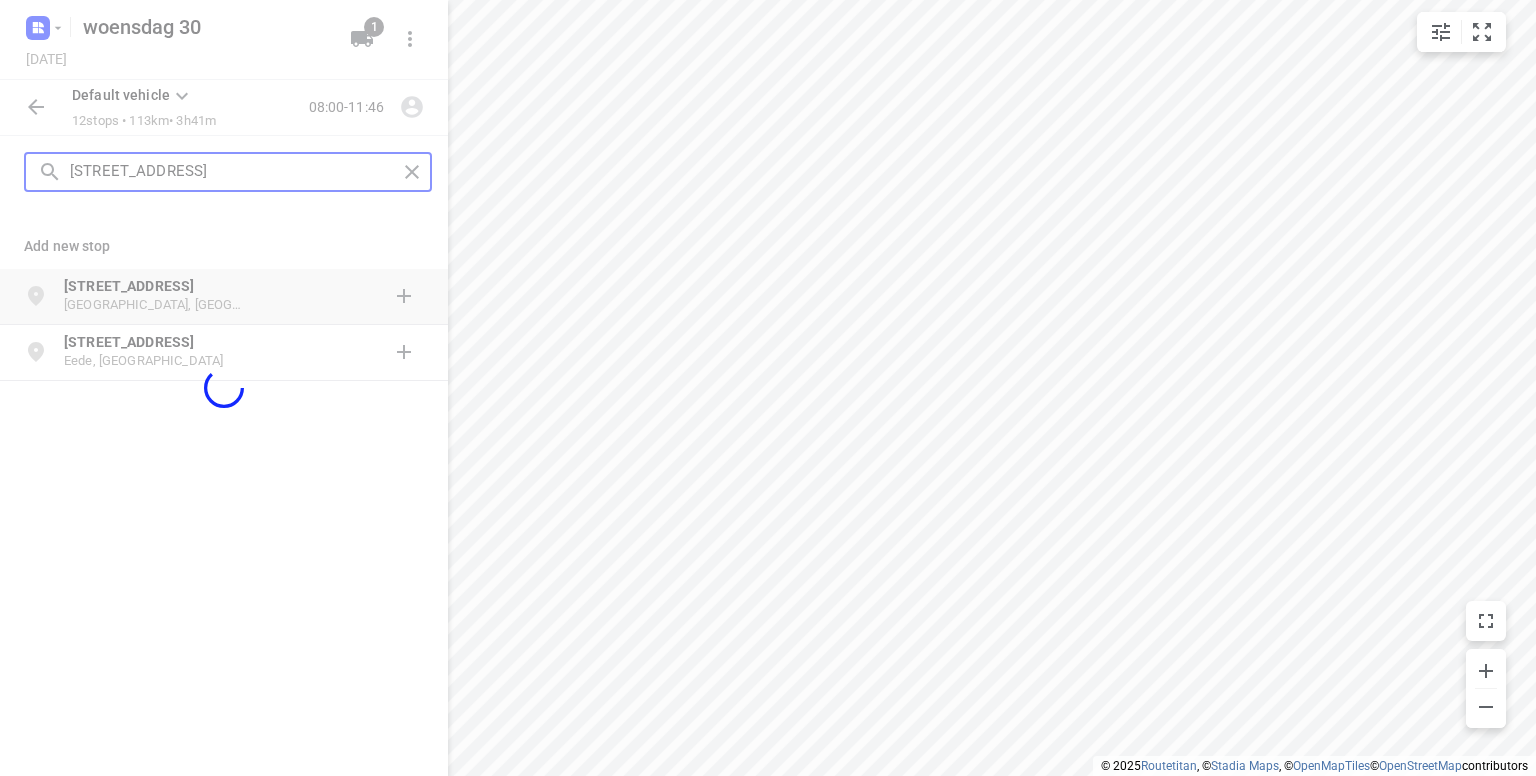 type 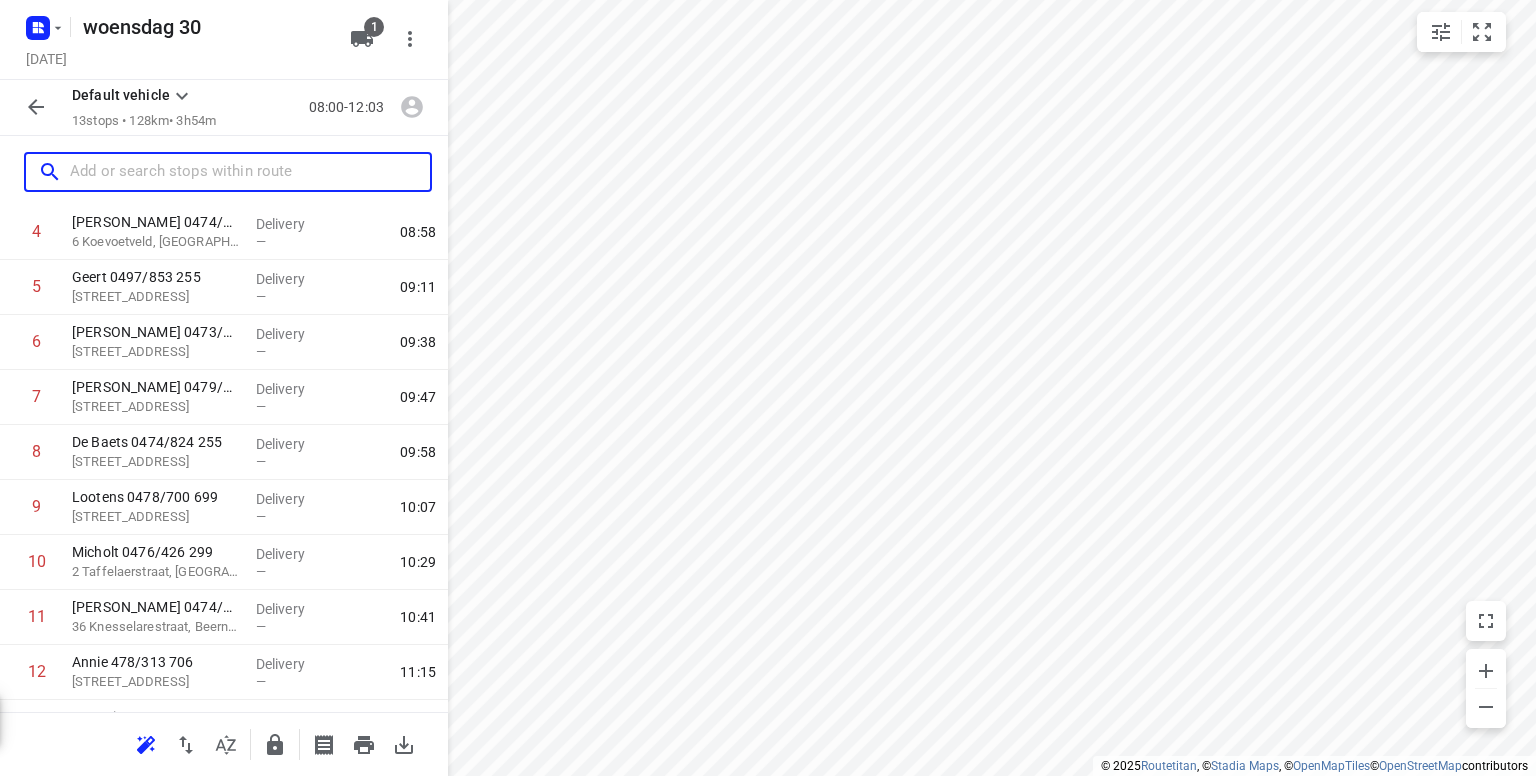 scroll, scrollTop: 365, scrollLeft: 0, axis: vertical 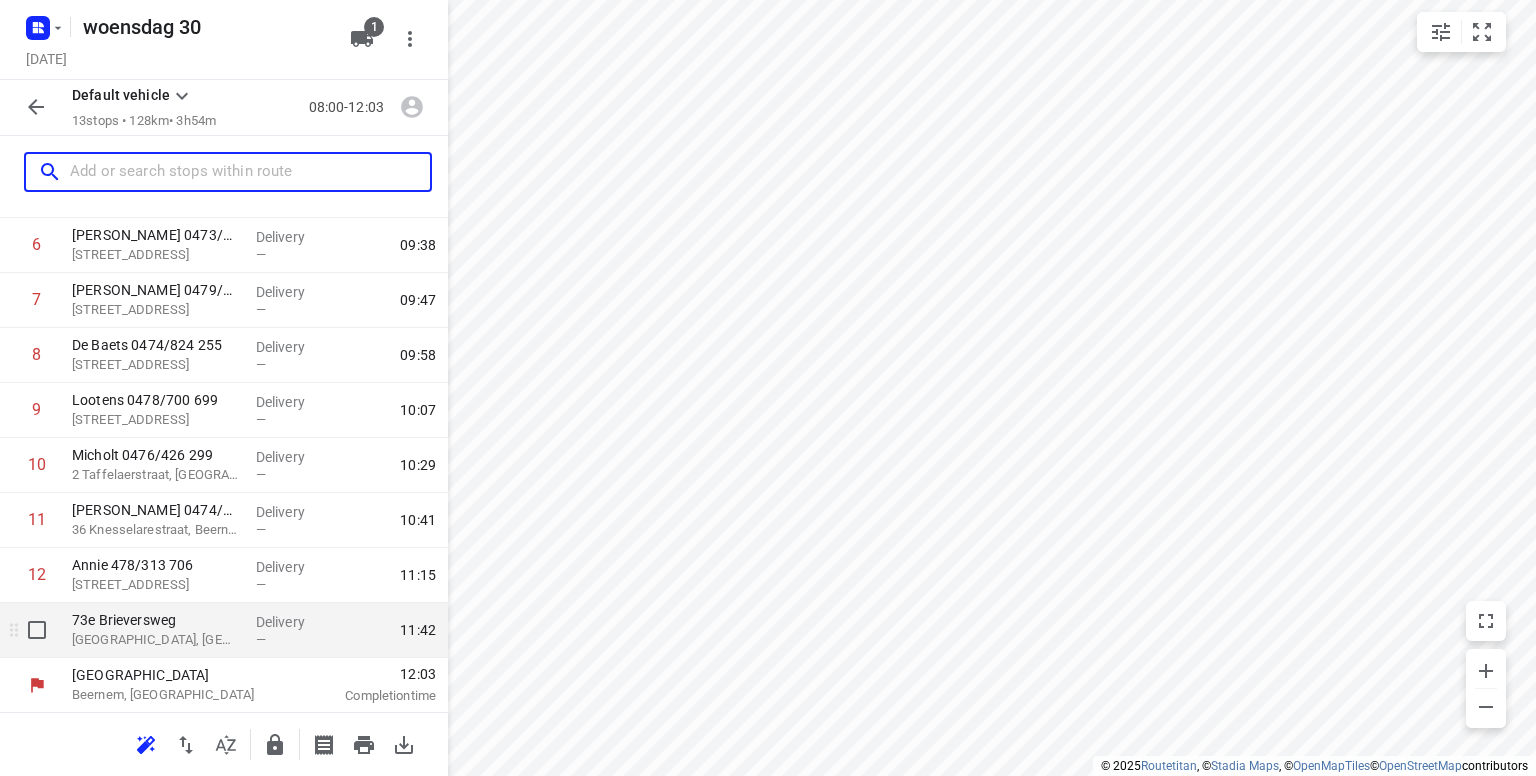 click on "[GEOGRAPHIC_DATA], [GEOGRAPHIC_DATA]" at bounding box center (156, 640) 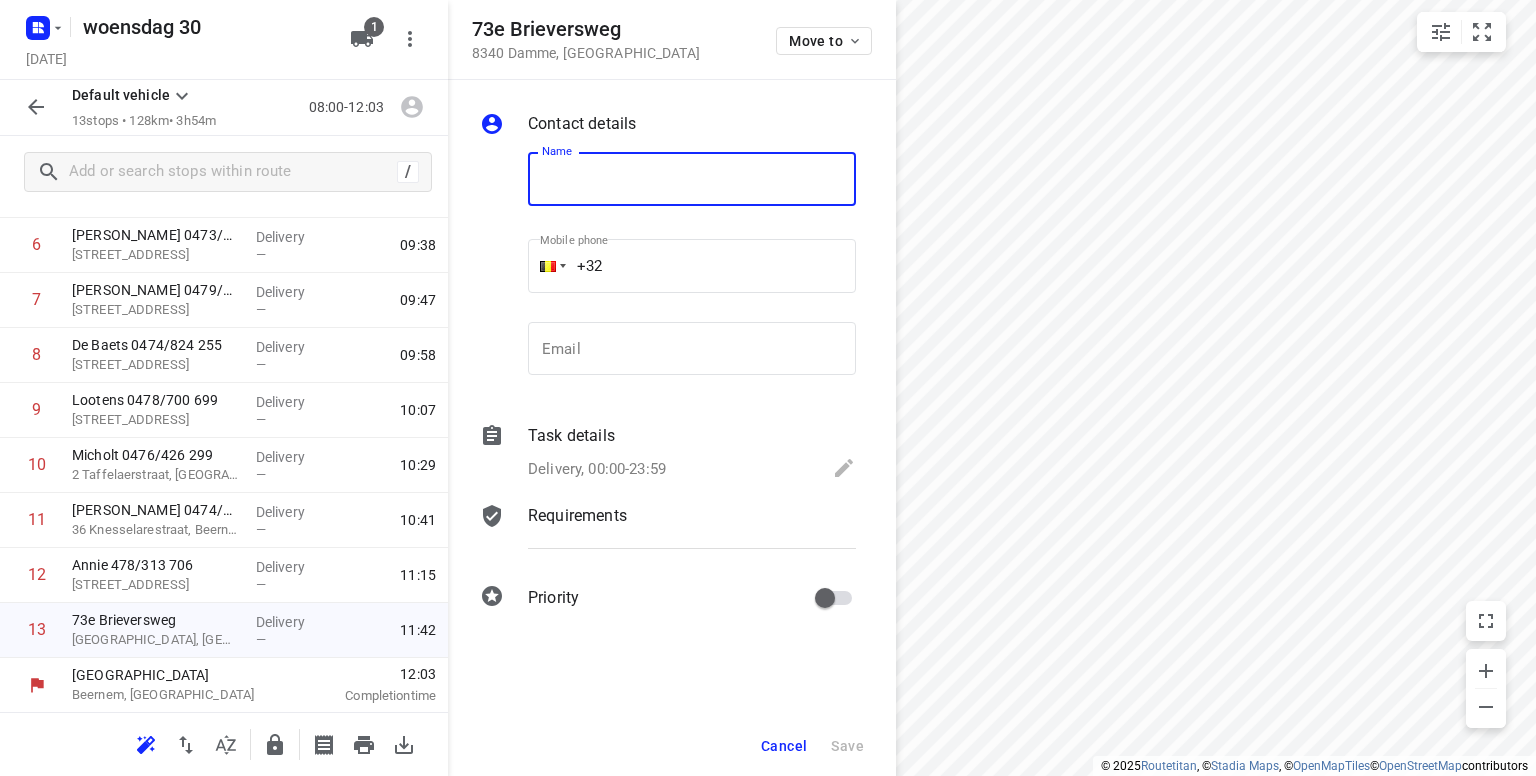 click at bounding box center [692, 179] 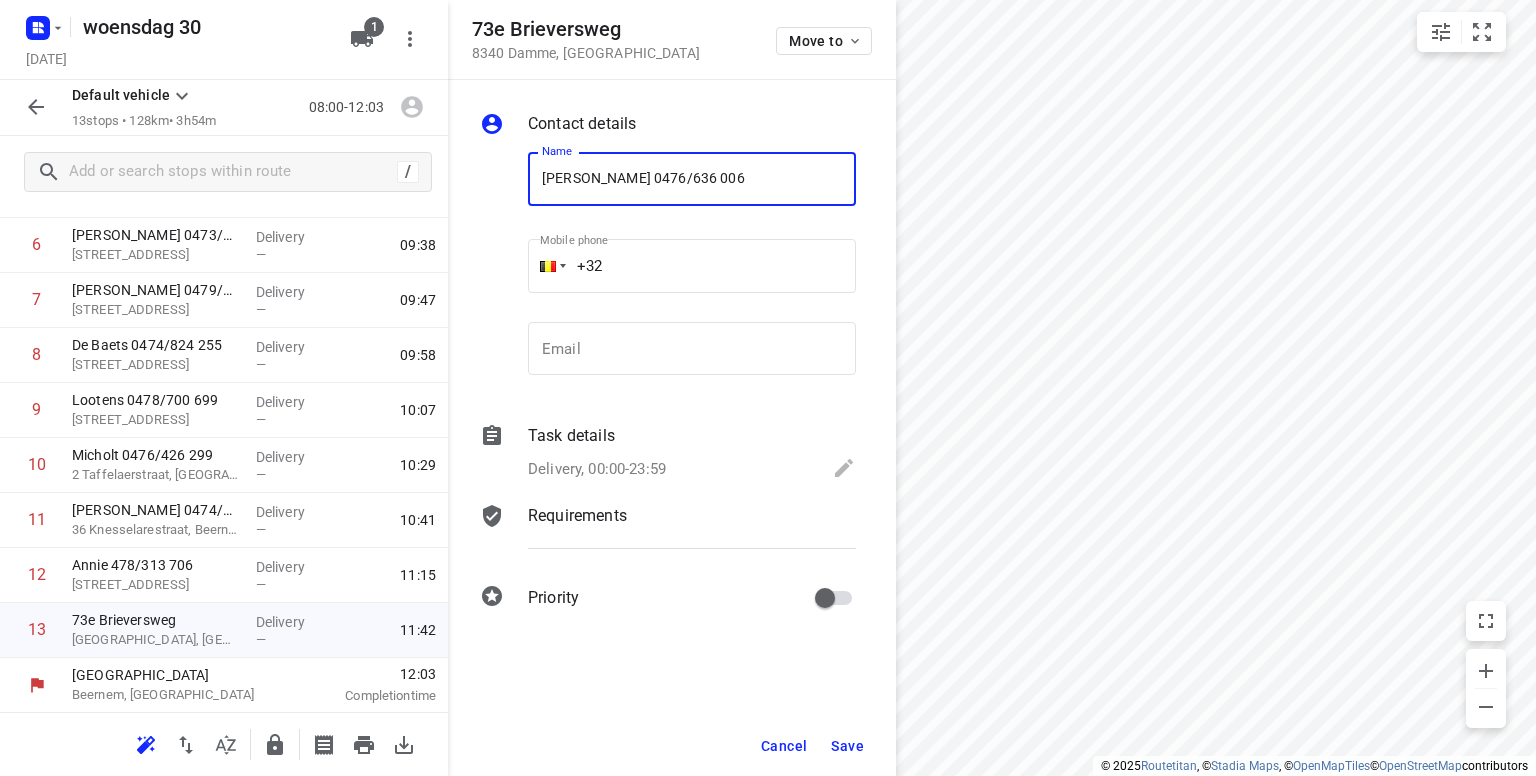 type on "[PERSON_NAME] 0476/636 006" 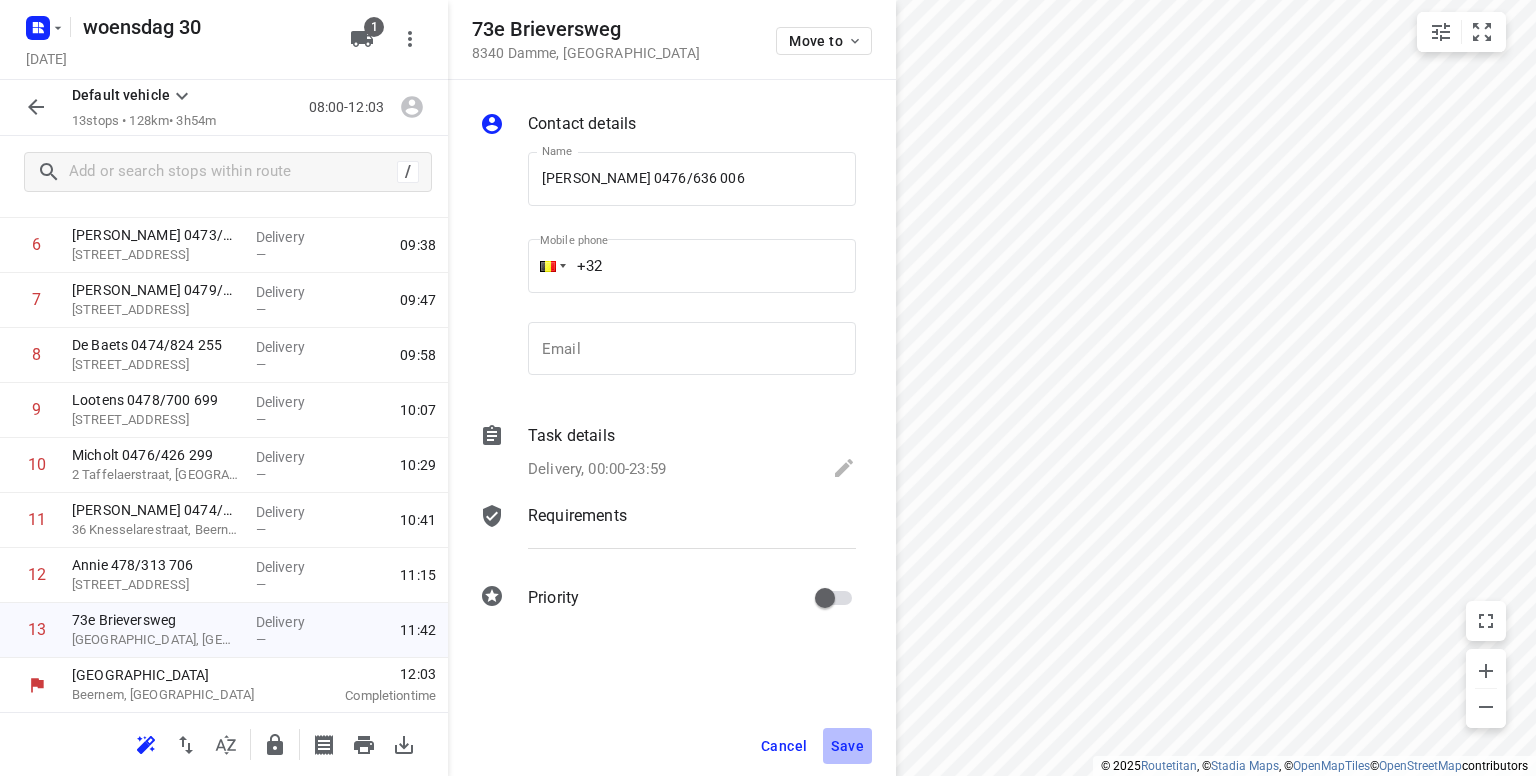 click on "Save" at bounding box center (847, 746) 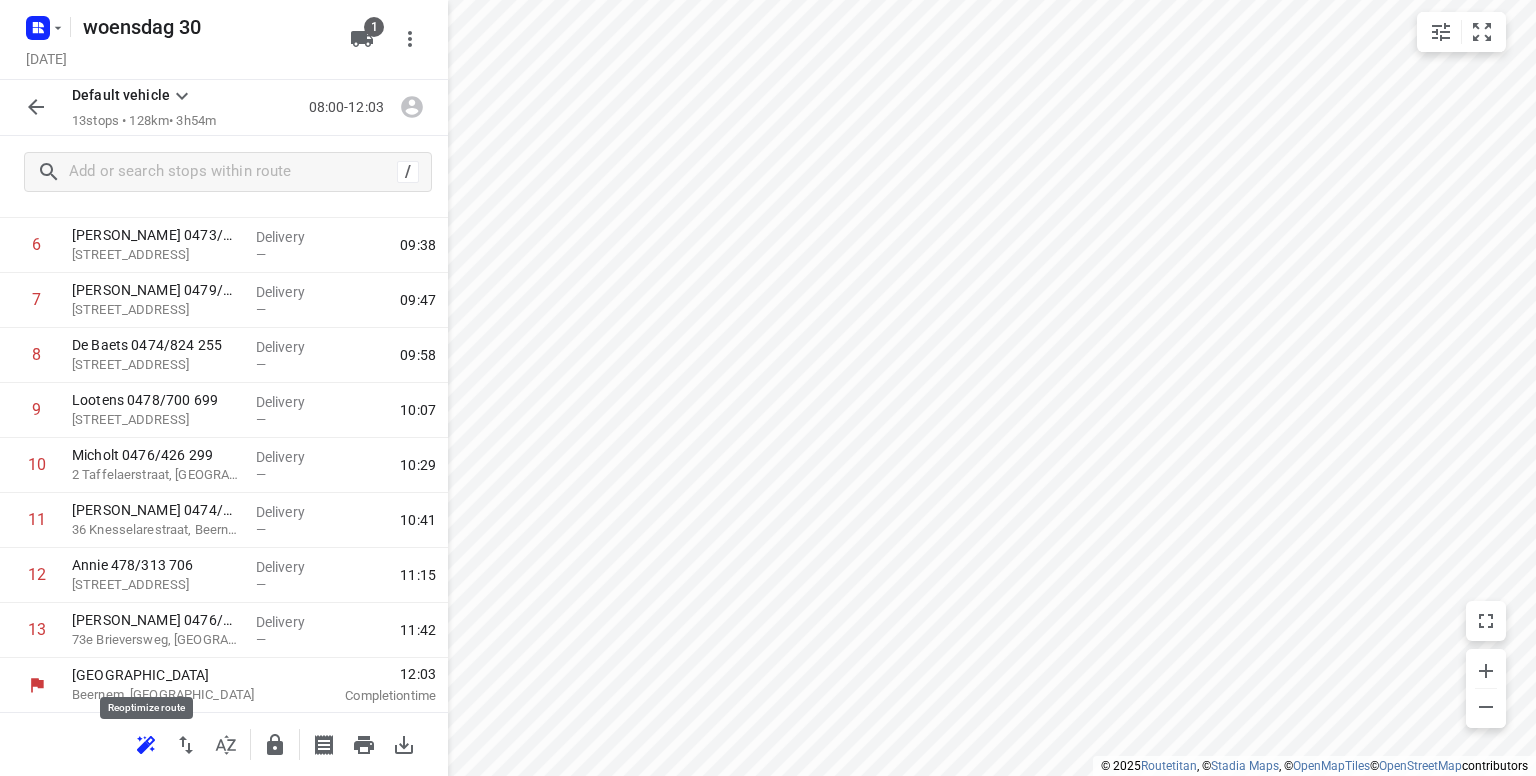 click 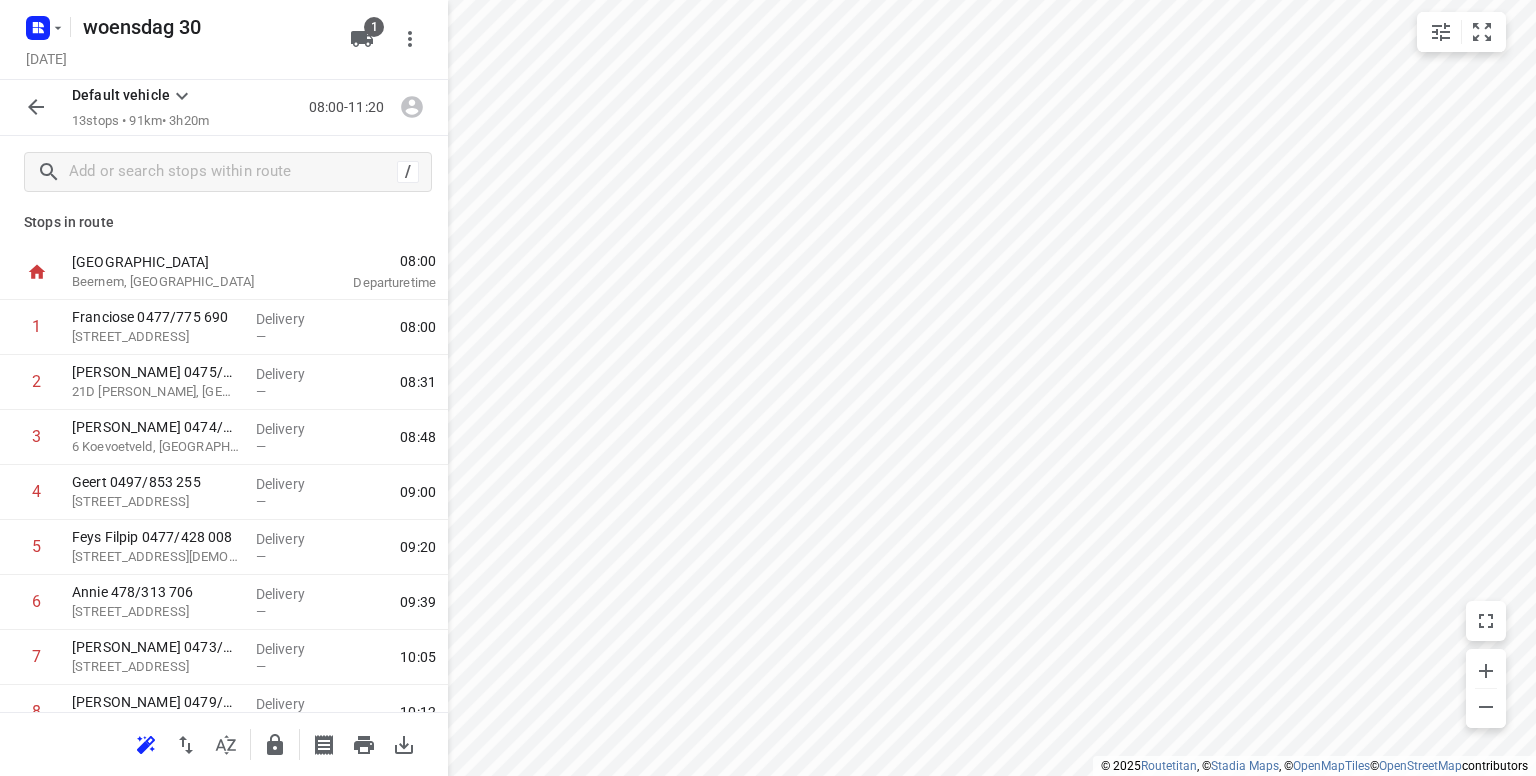 scroll, scrollTop: 0, scrollLeft: 0, axis: both 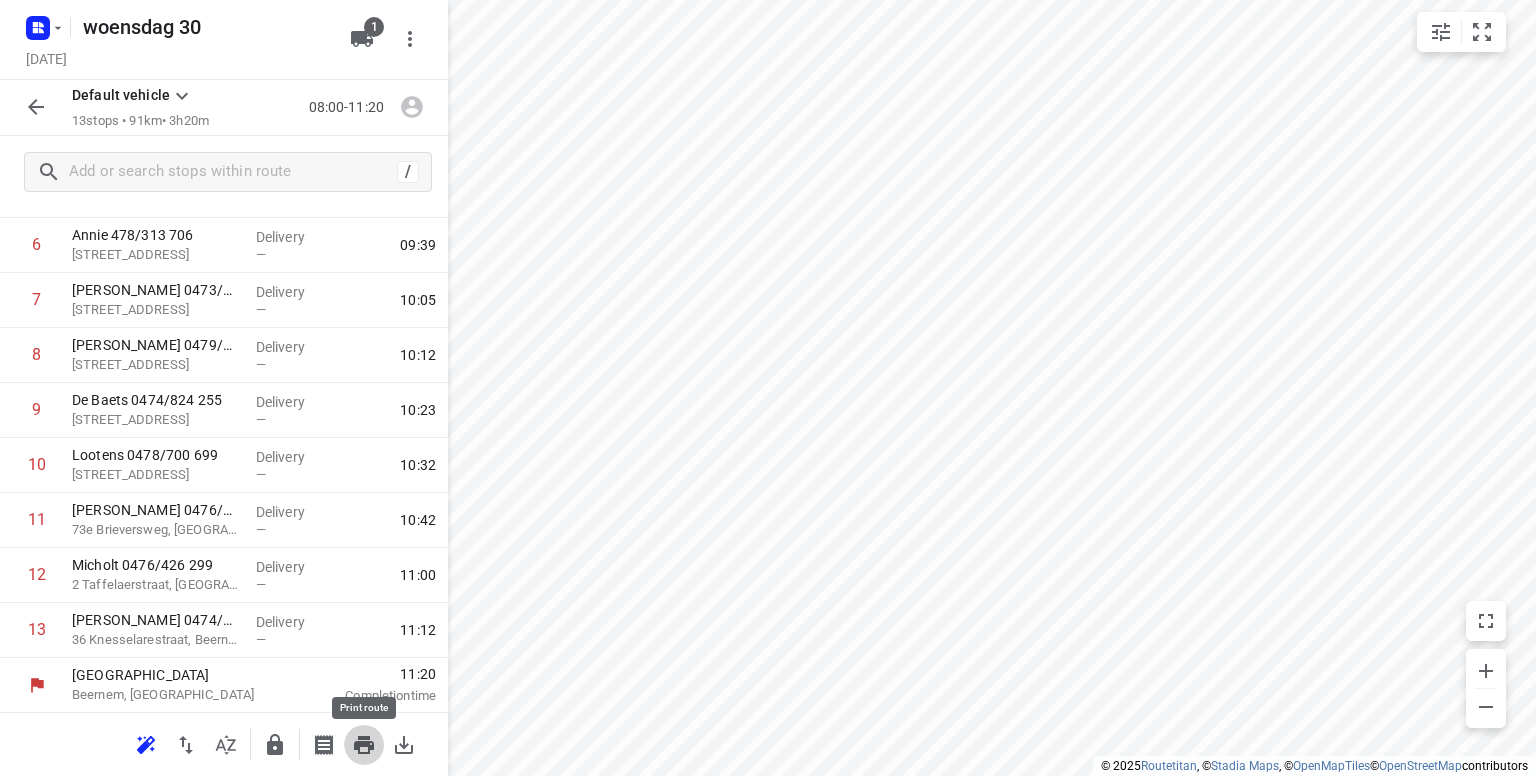click 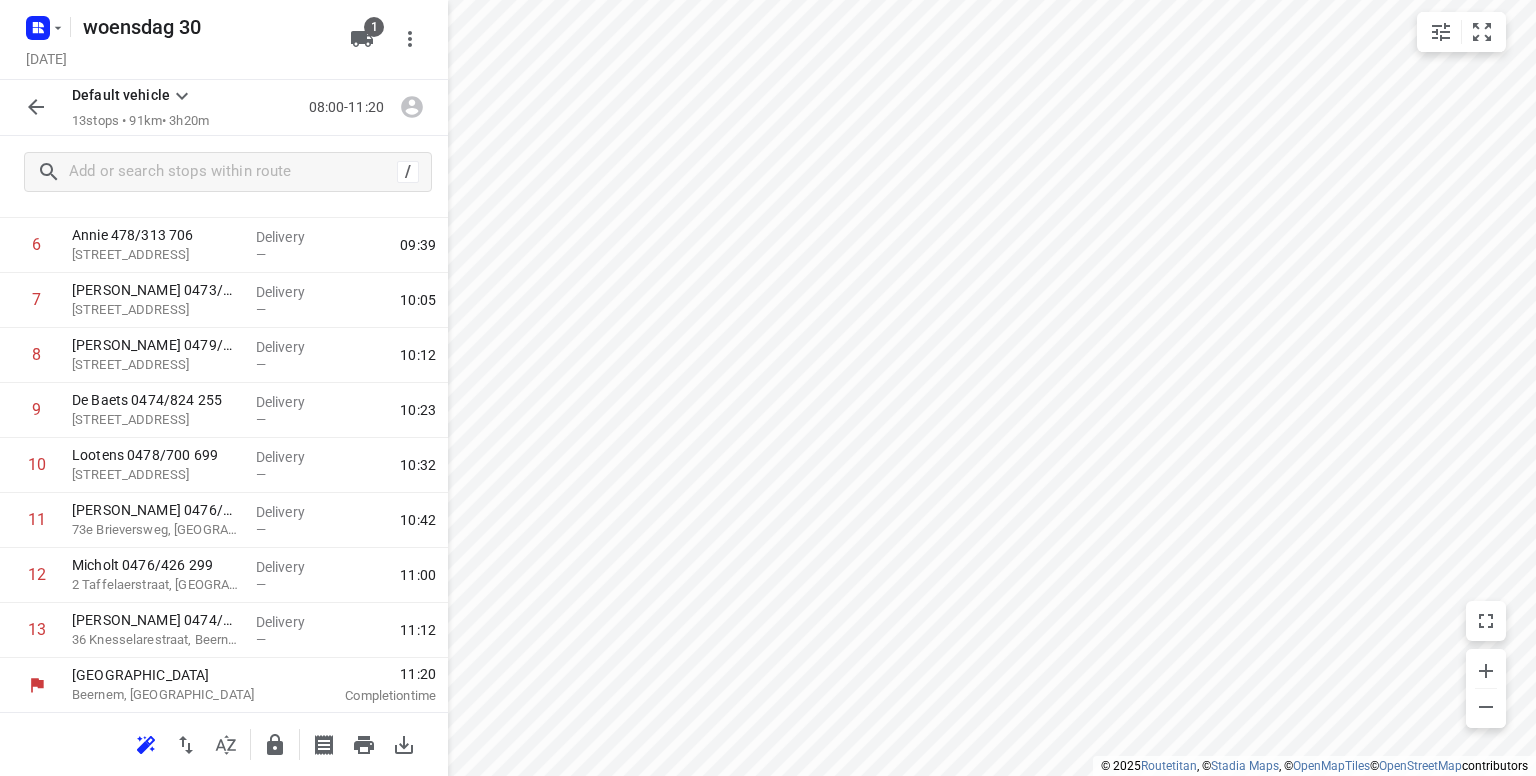 scroll, scrollTop: 0, scrollLeft: 0, axis: both 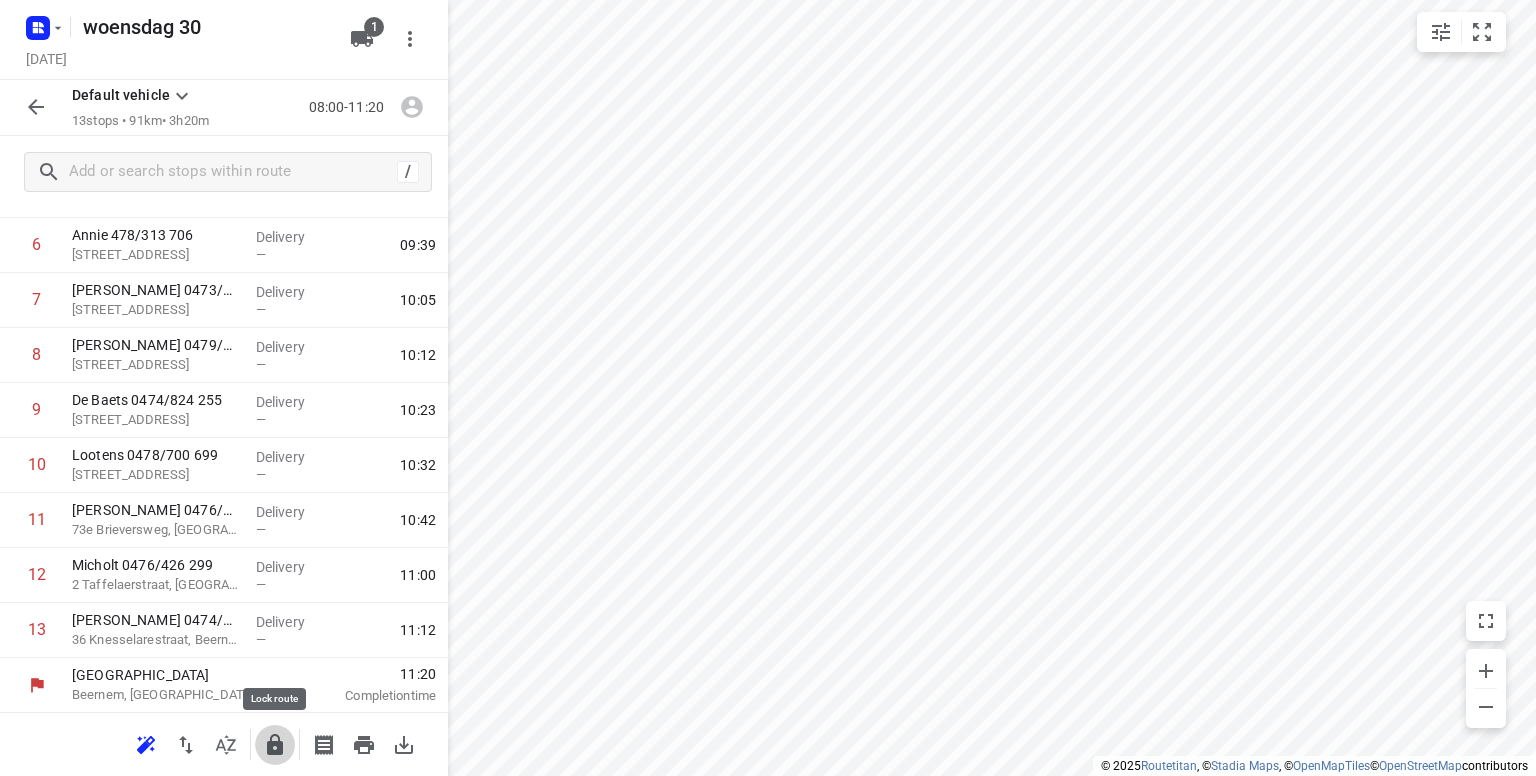 click 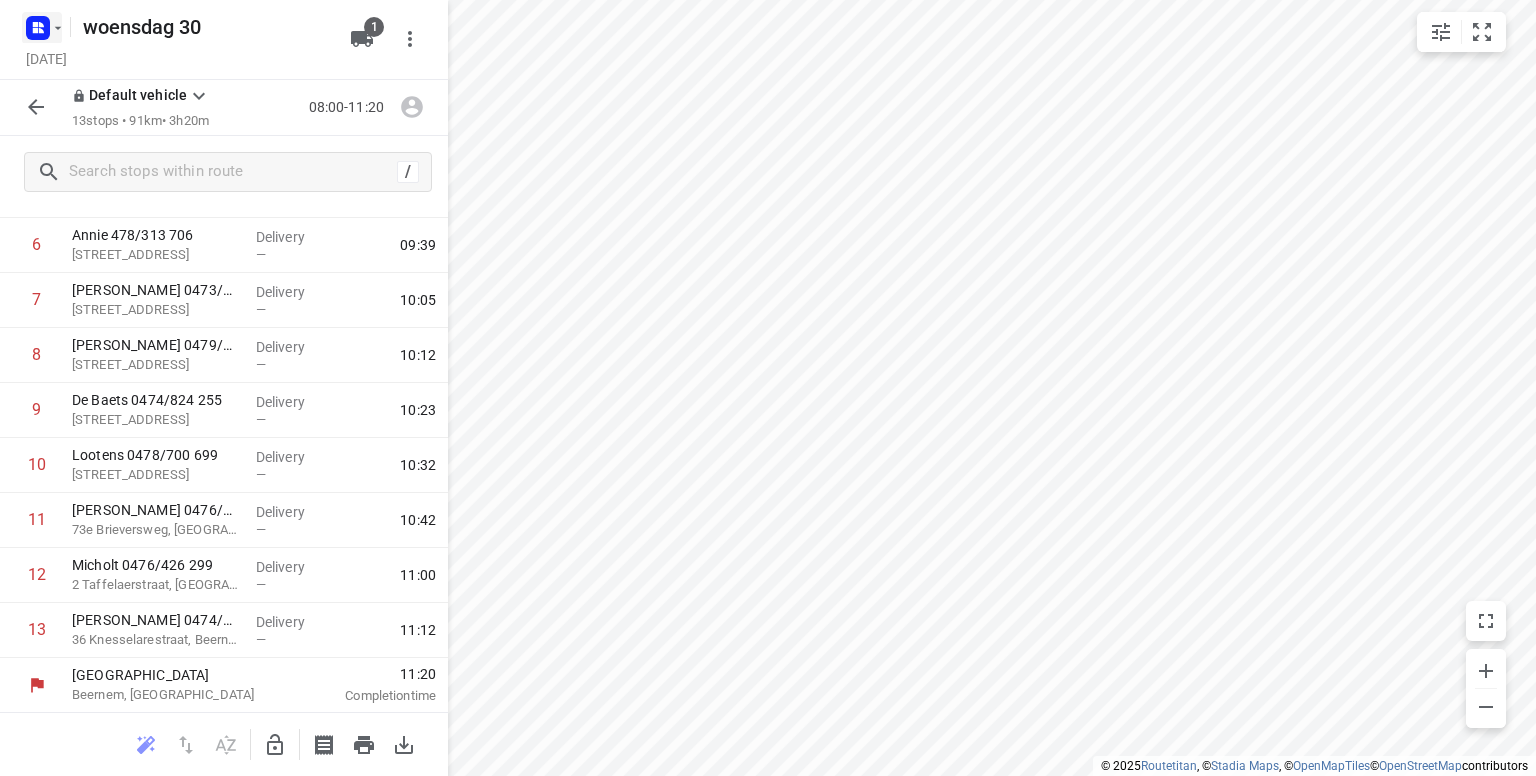 click 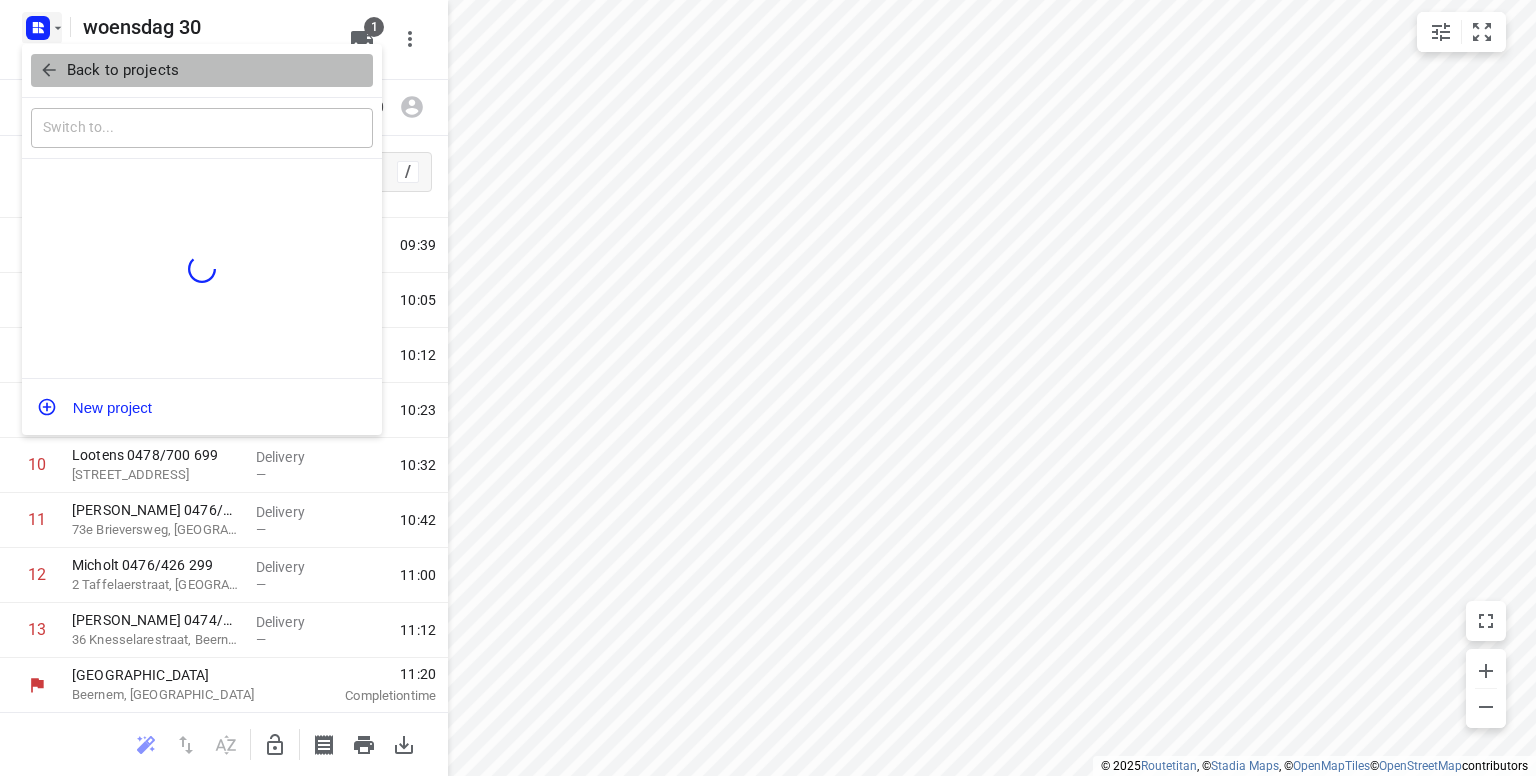 click 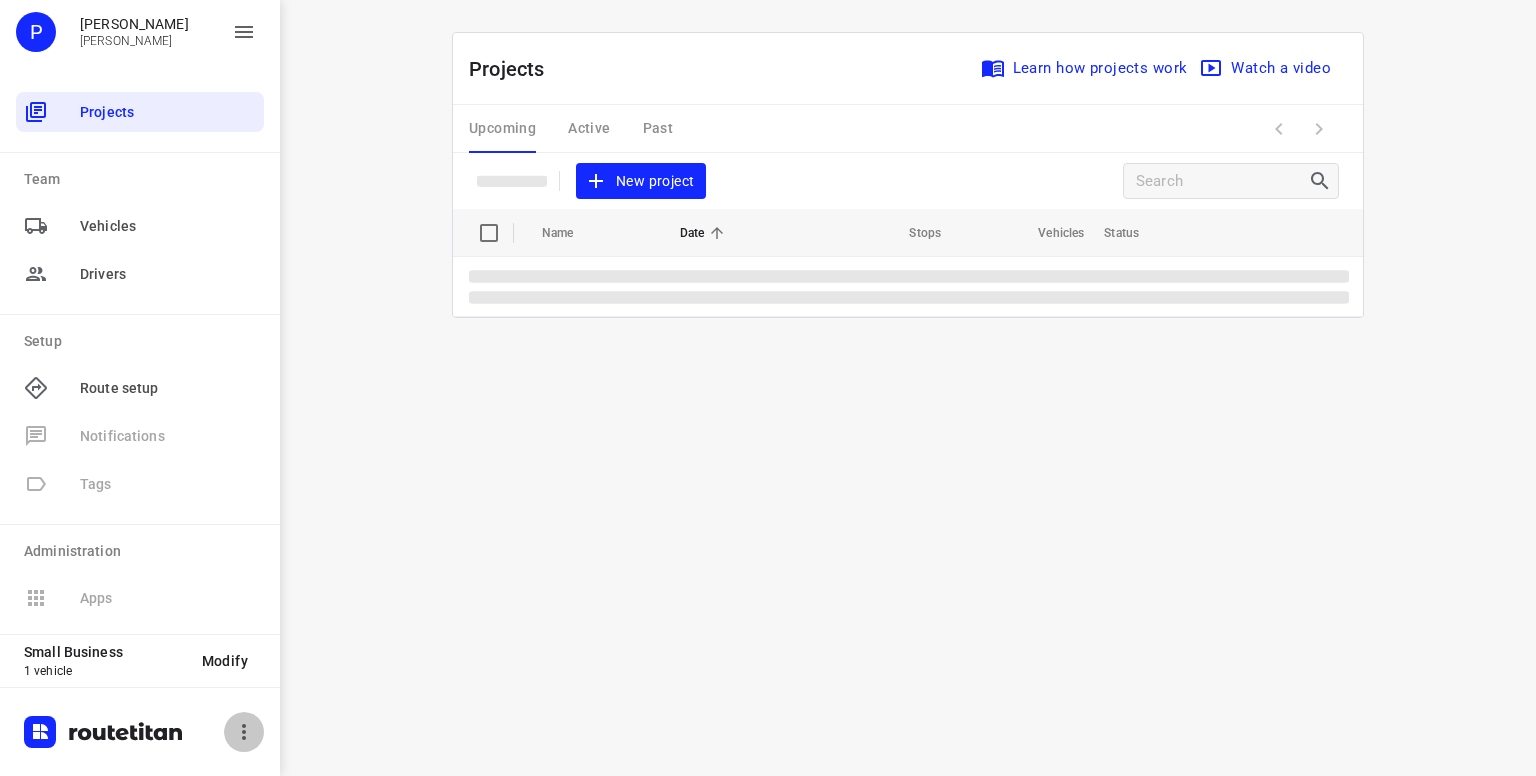 click 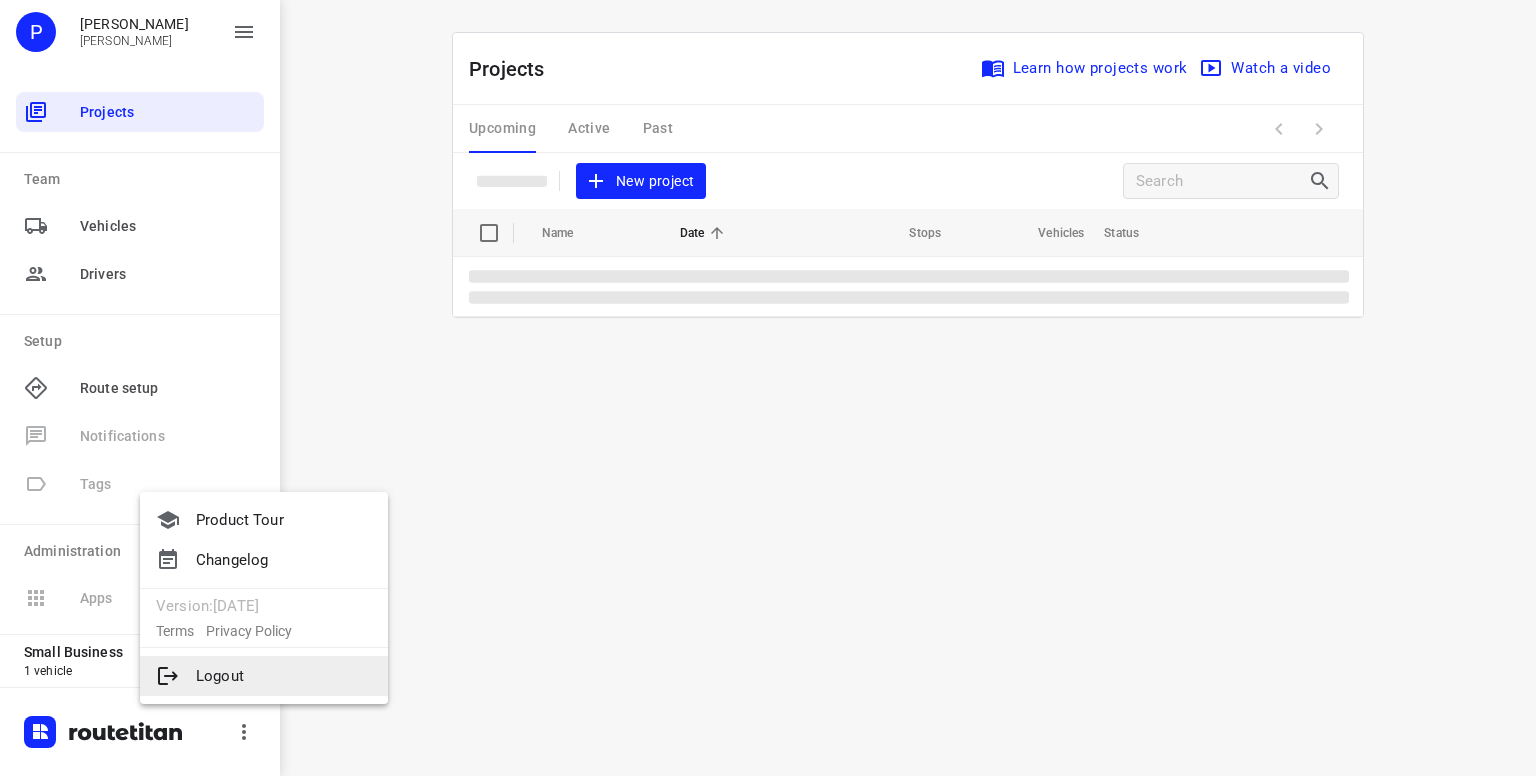 click on "Logout" at bounding box center [264, 676] 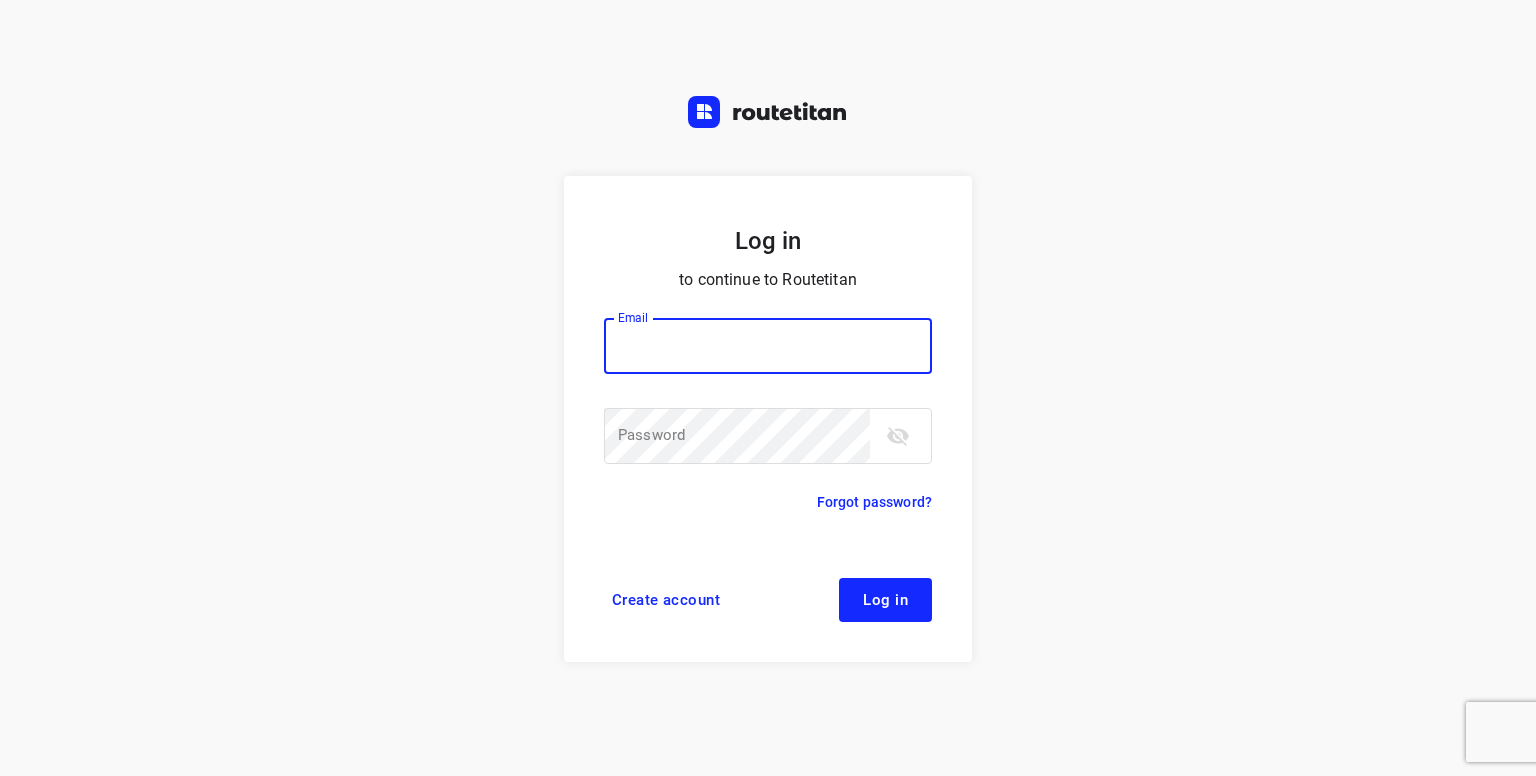 scroll, scrollTop: 0, scrollLeft: 0, axis: both 